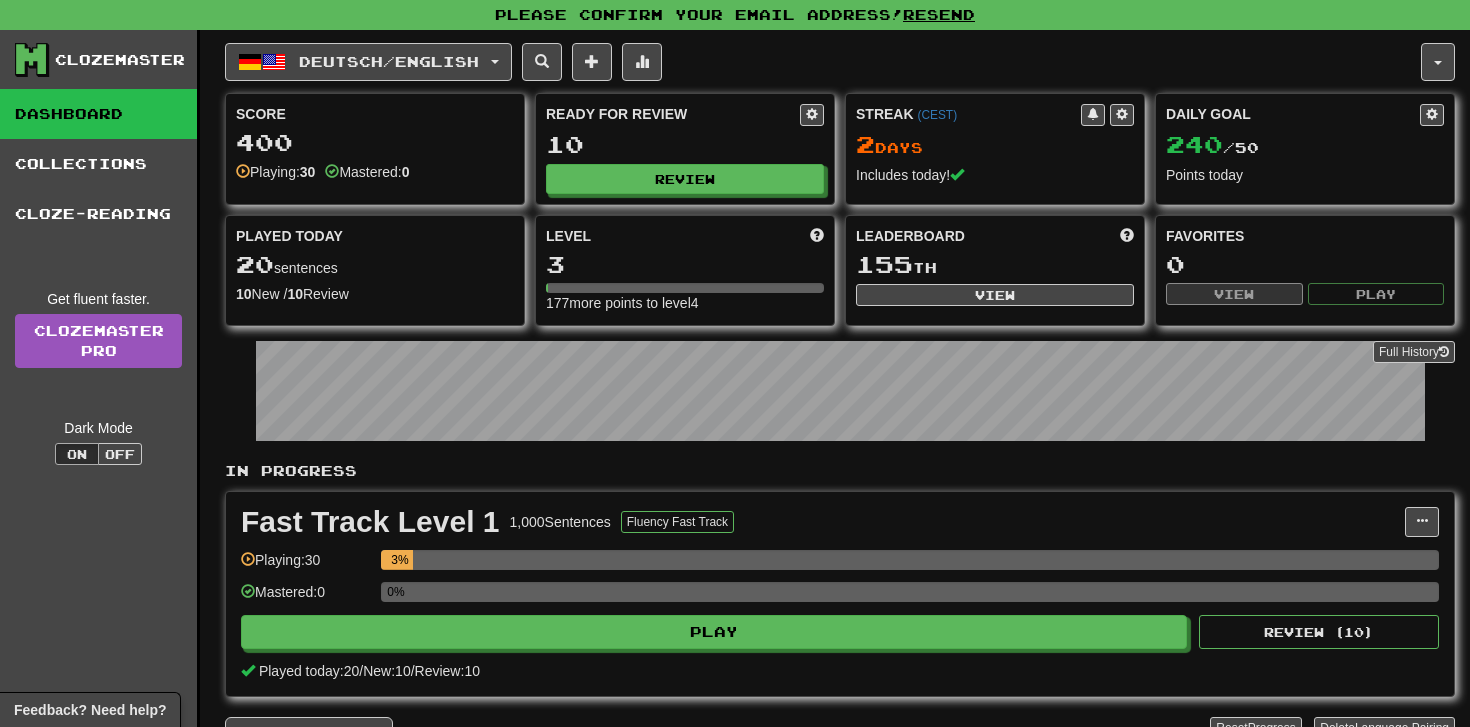 scroll, scrollTop: 0, scrollLeft: 0, axis: both 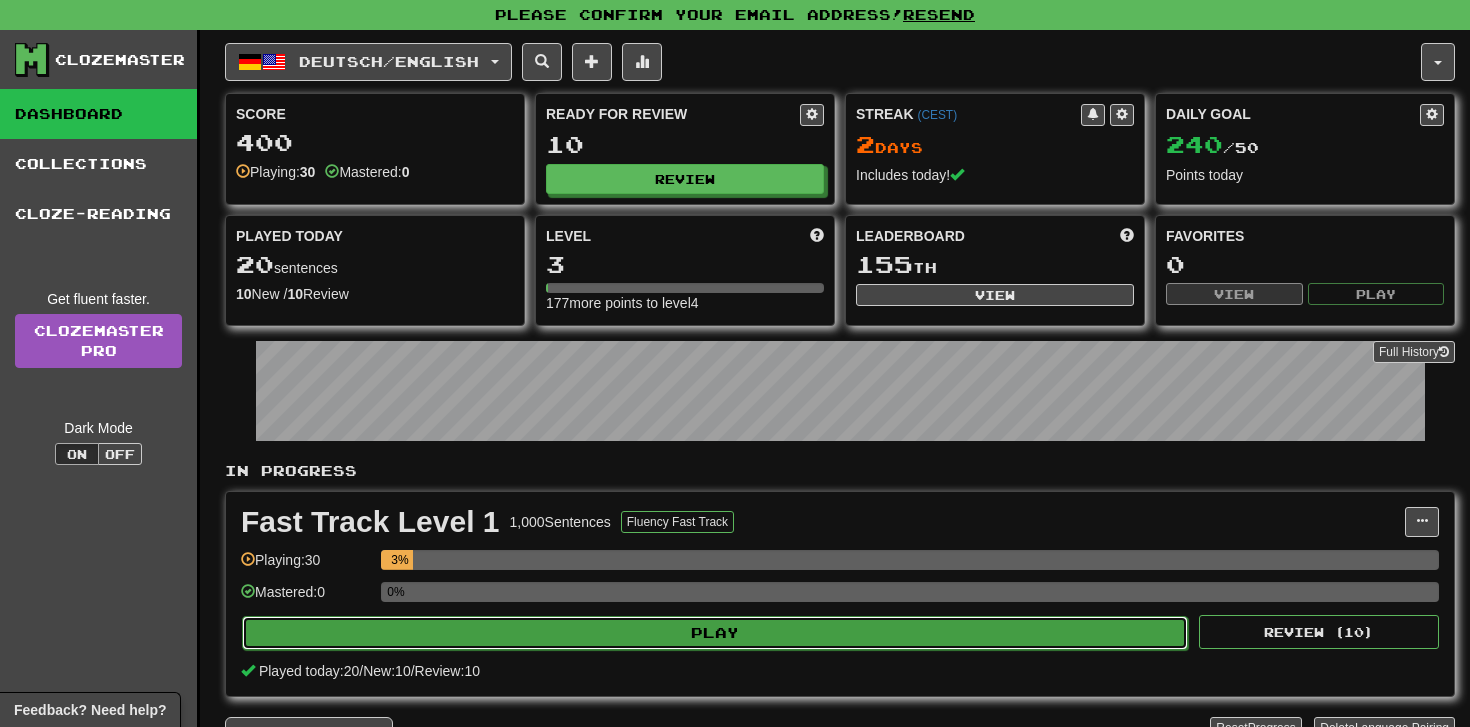 click on "Play" at bounding box center [715, 633] 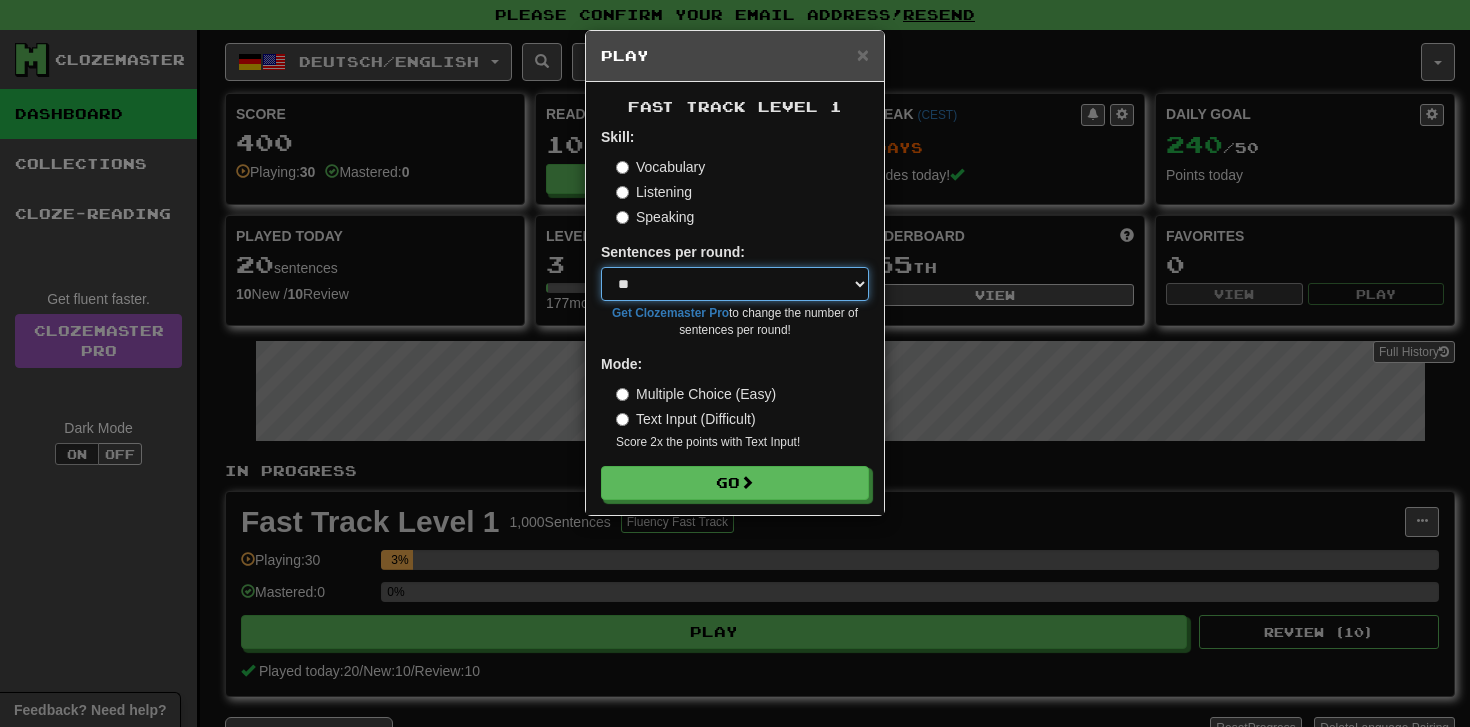 click on "* ** ** ** ** ** *** ********" at bounding box center [735, 284] 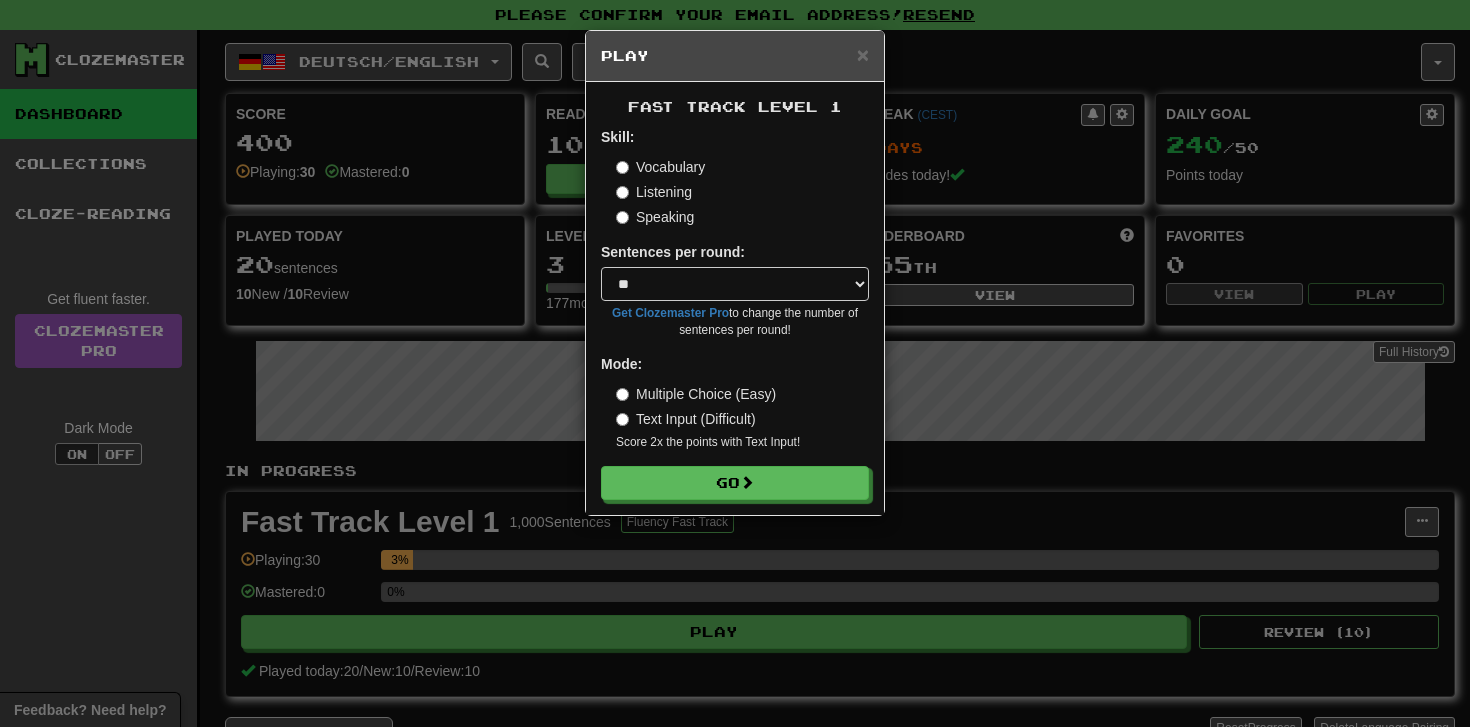 click on "Listening" at bounding box center (654, 192) 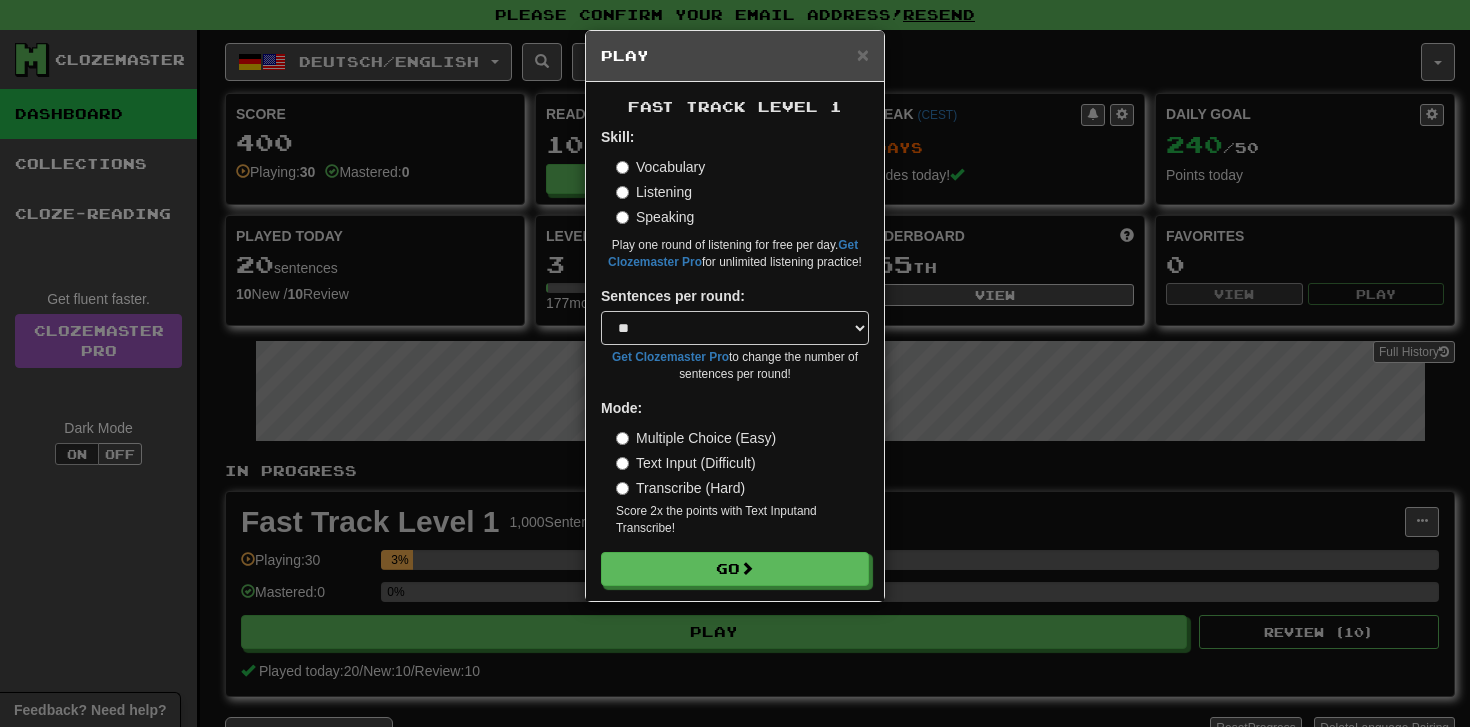 click on "Speaking" at bounding box center (655, 217) 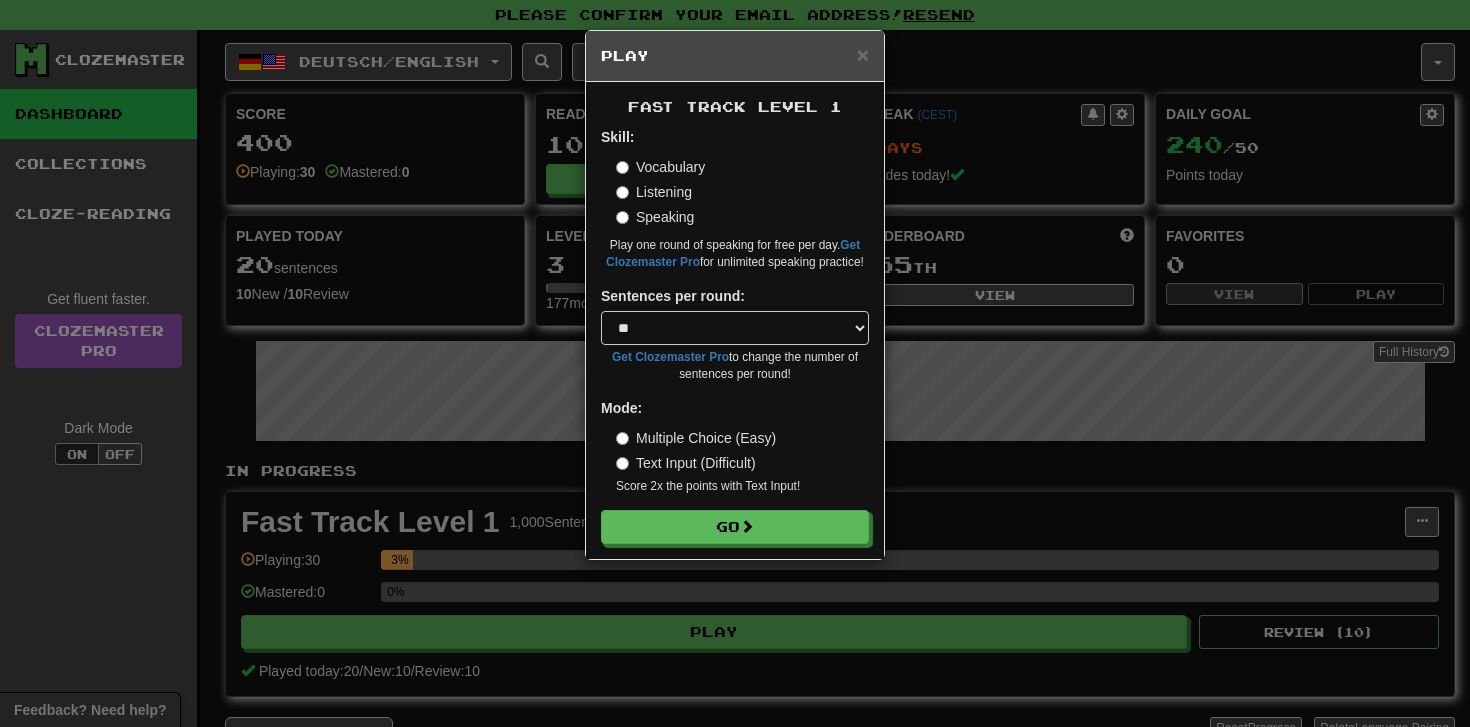 click on "Vocabulary" at bounding box center (660, 167) 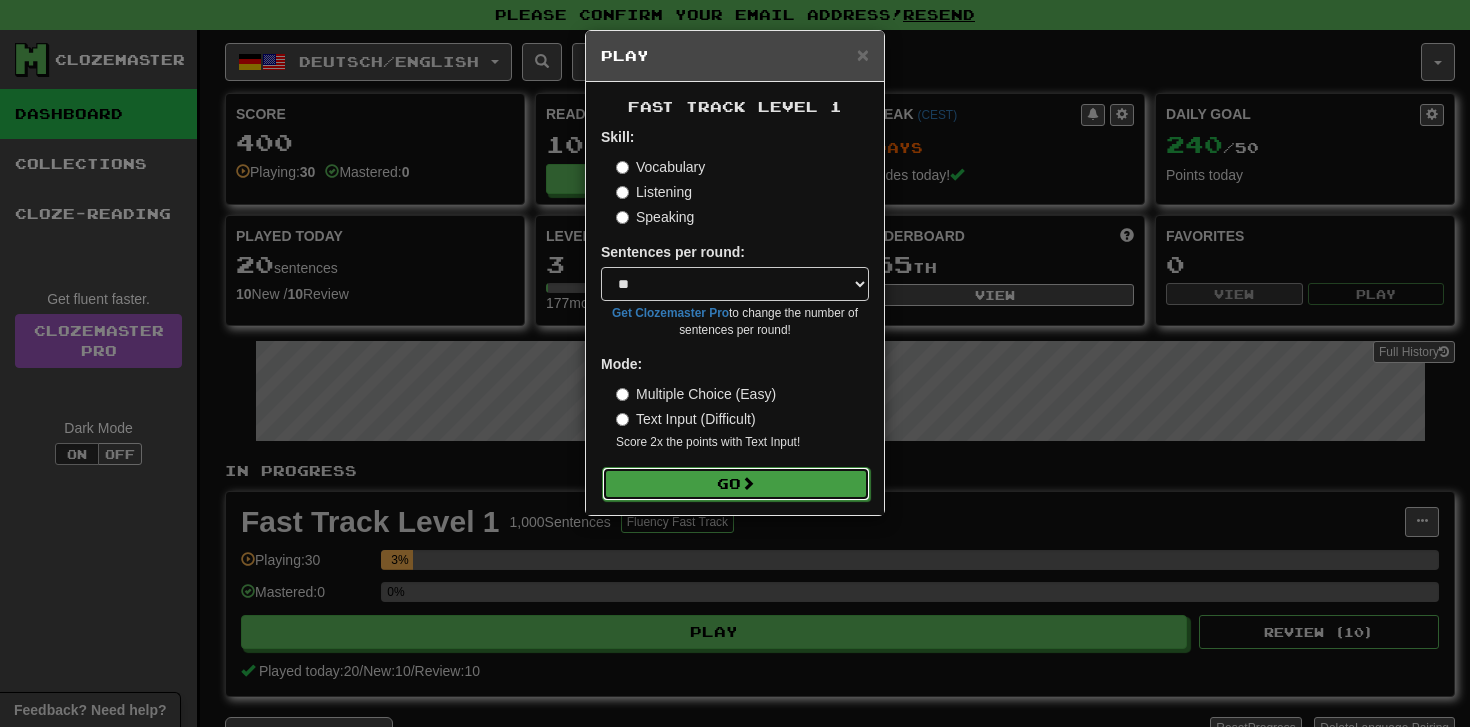 click on "Go" at bounding box center [736, 484] 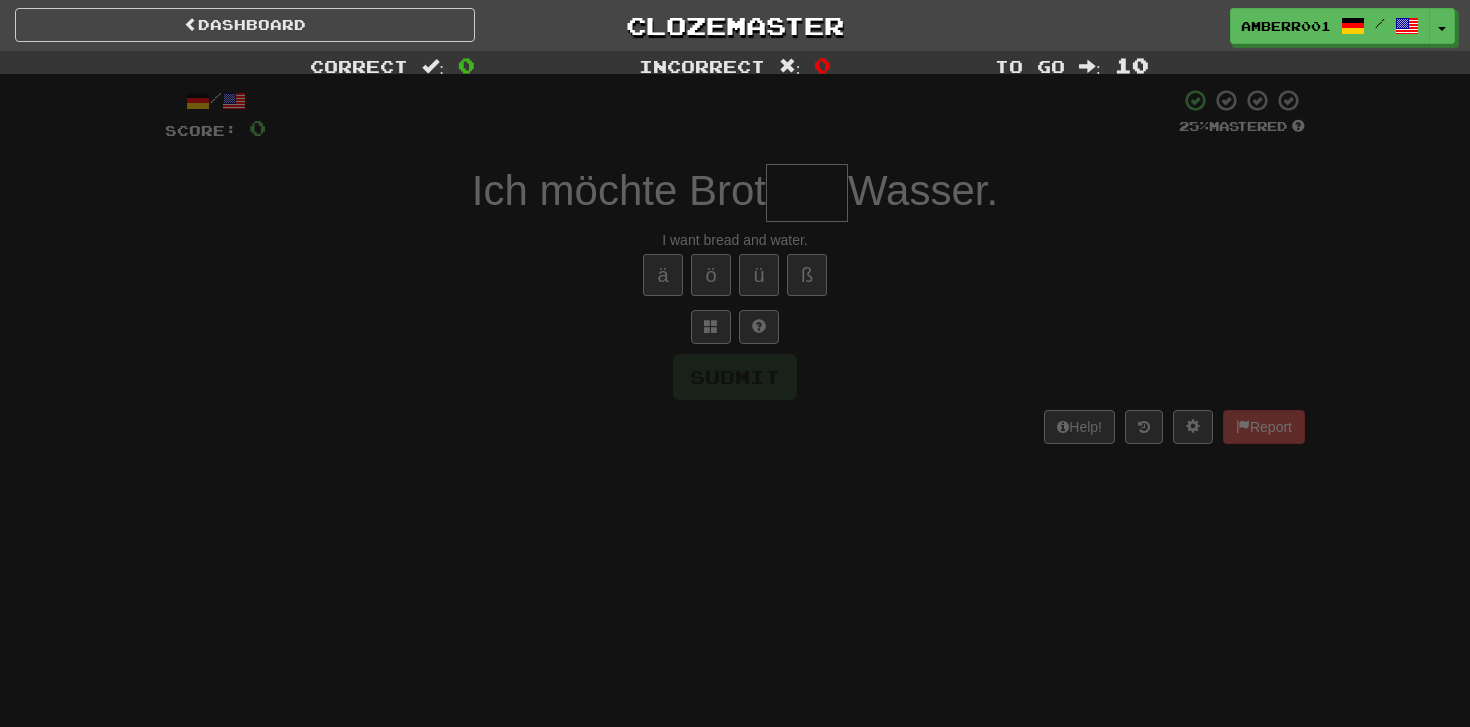 scroll, scrollTop: 0, scrollLeft: 0, axis: both 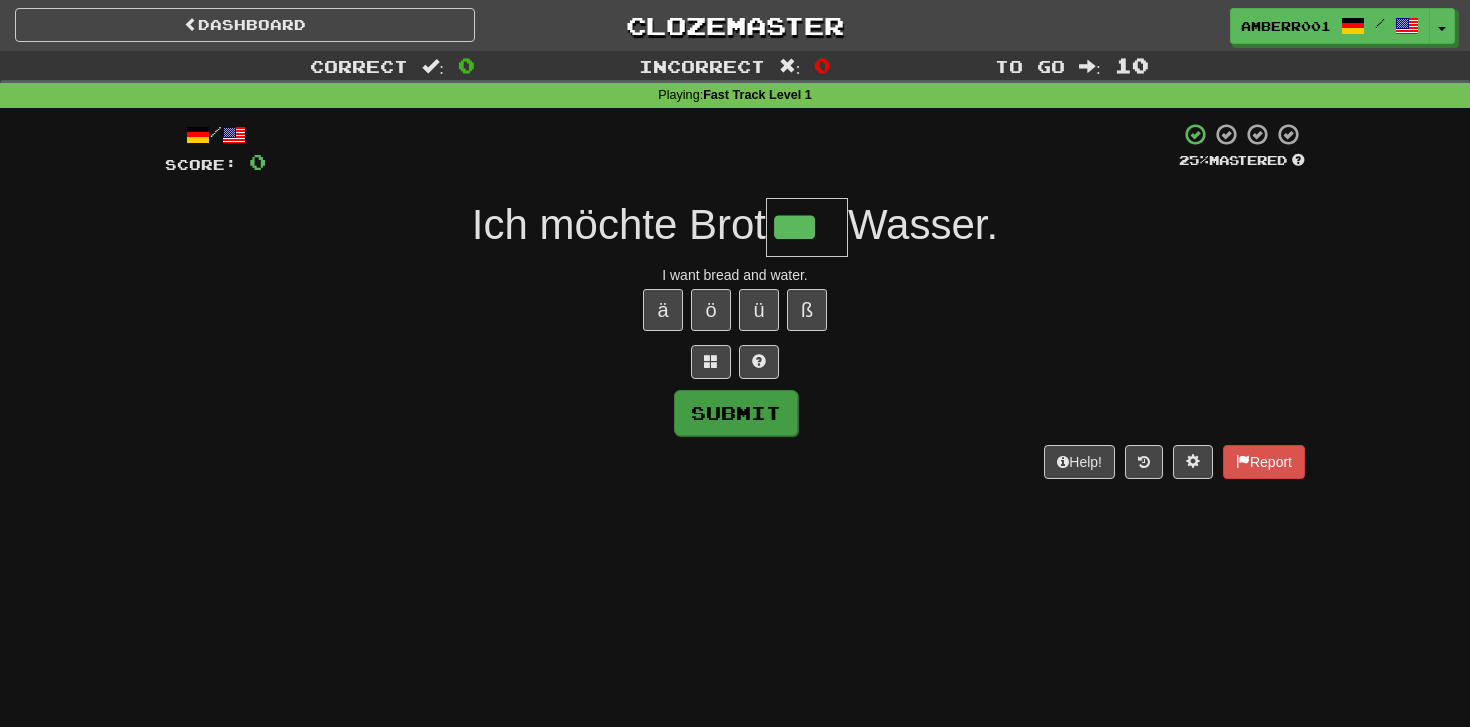 type on "***" 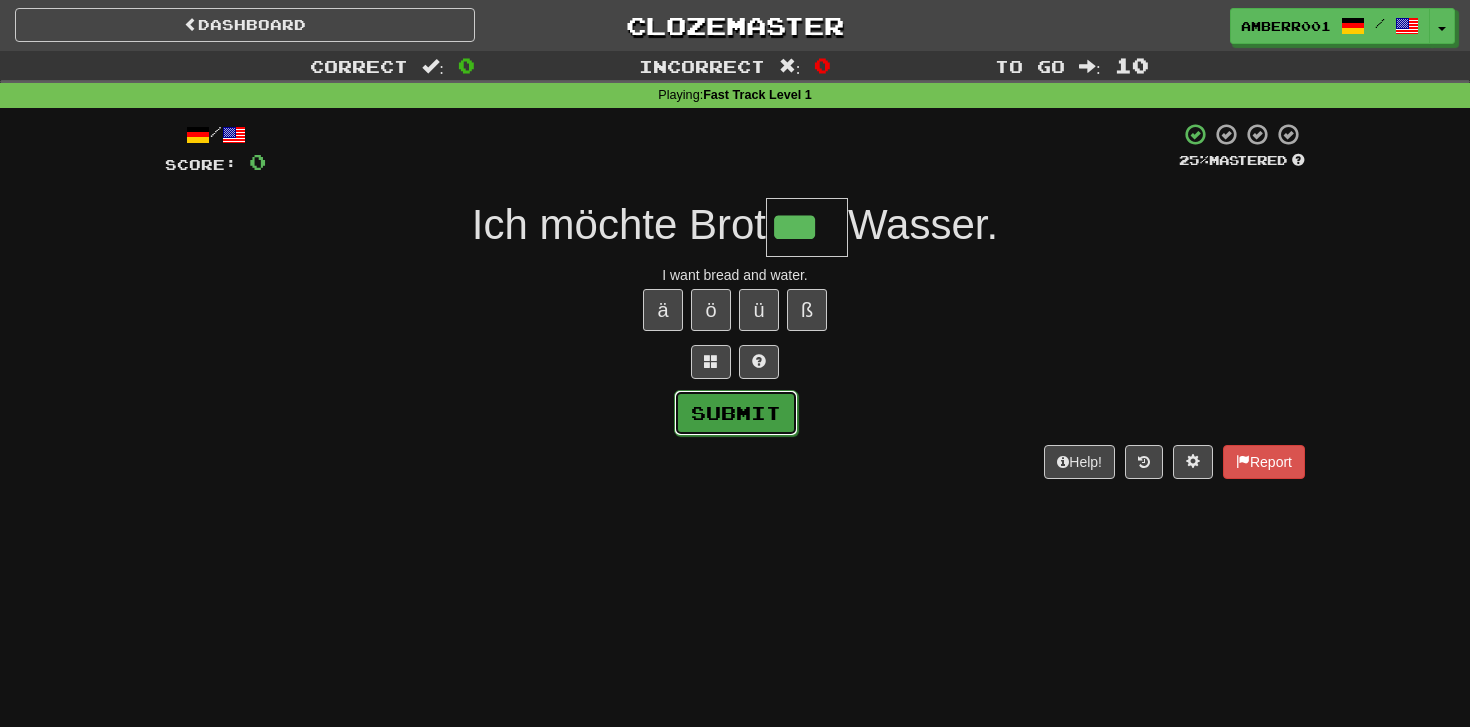 click on "Submit" at bounding box center (736, 413) 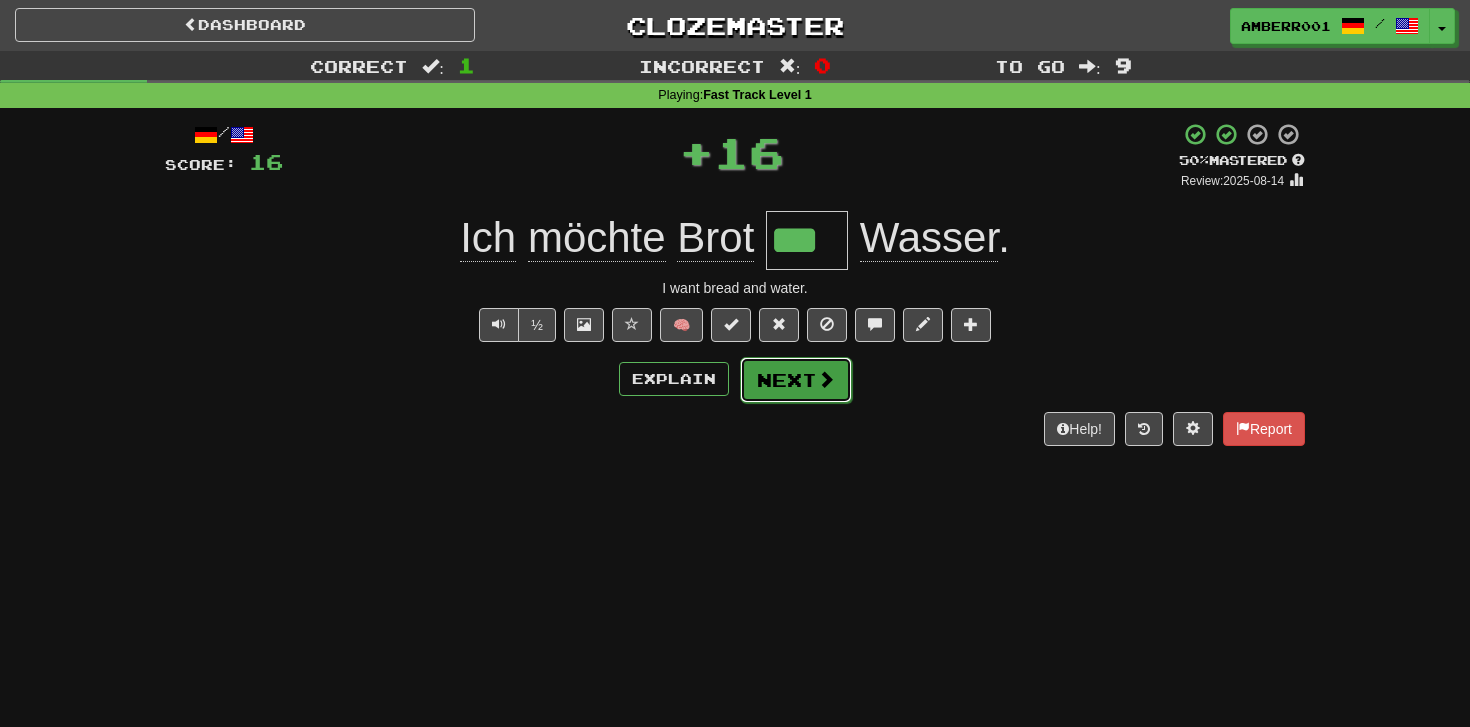 click on "Next" at bounding box center (796, 380) 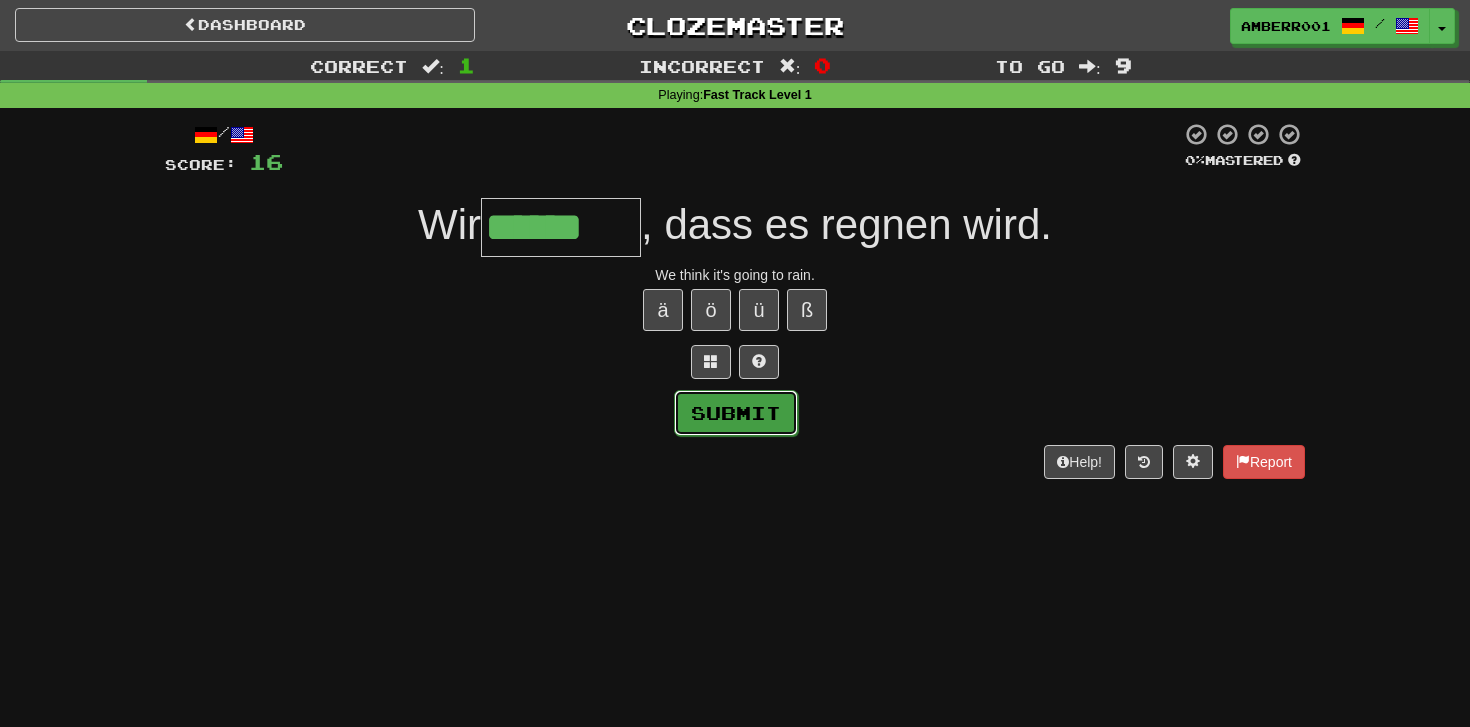 click on "Submit" at bounding box center (736, 413) 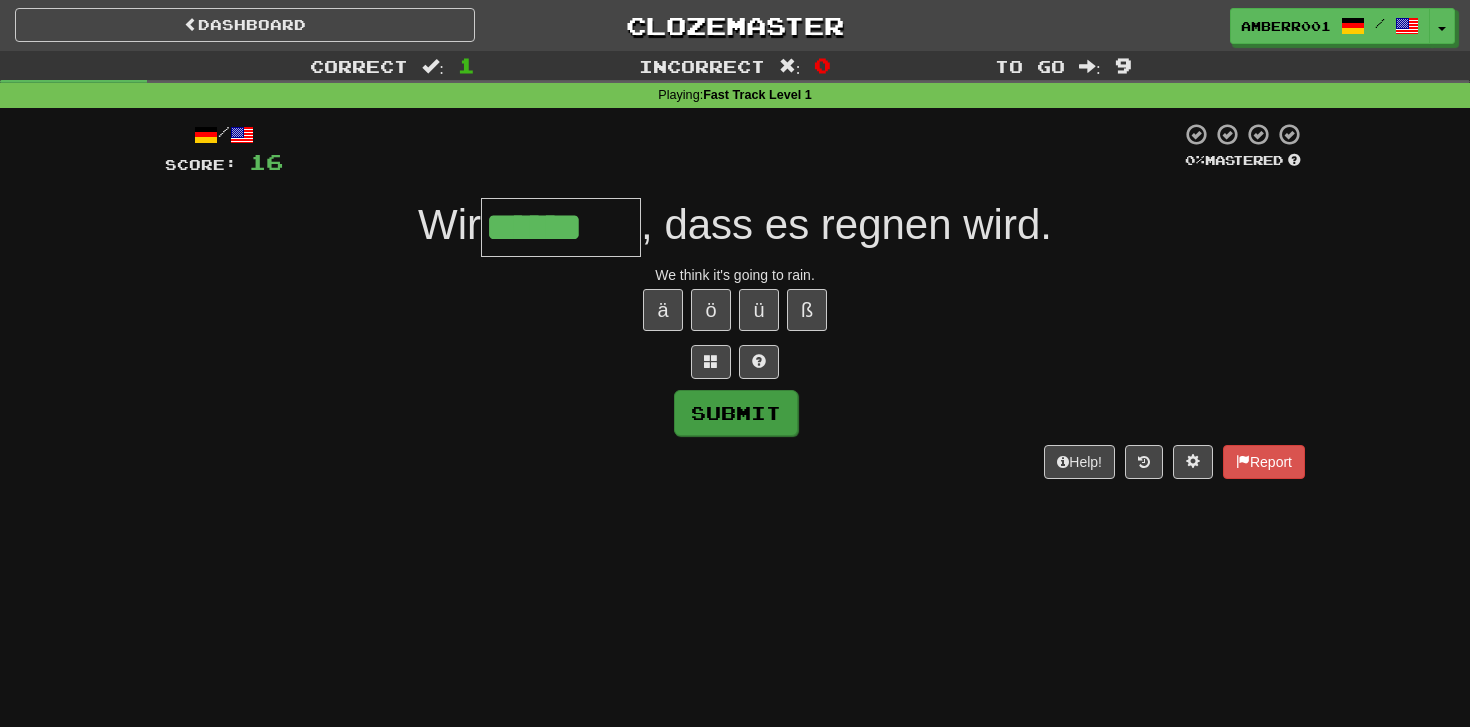 type on "*******" 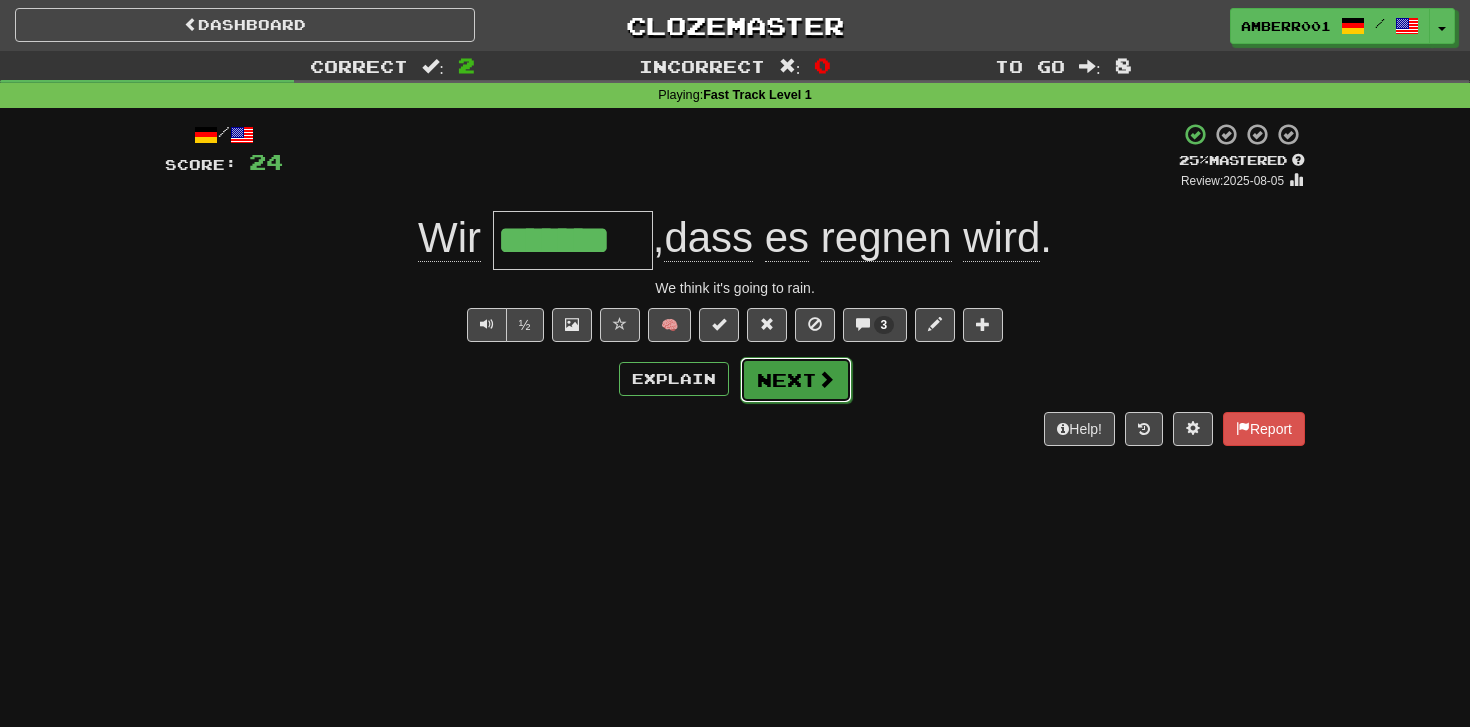 click on "Next" at bounding box center (796, 380) 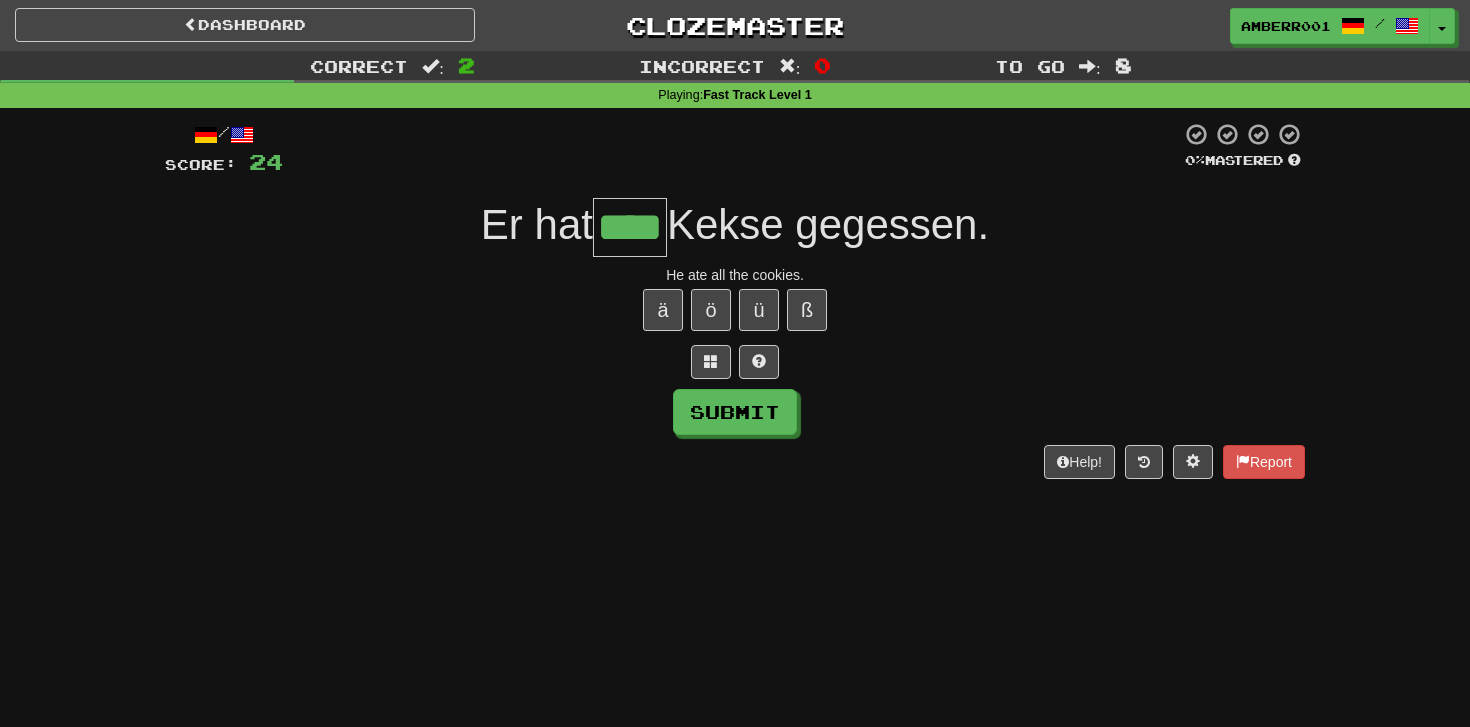type on "****" 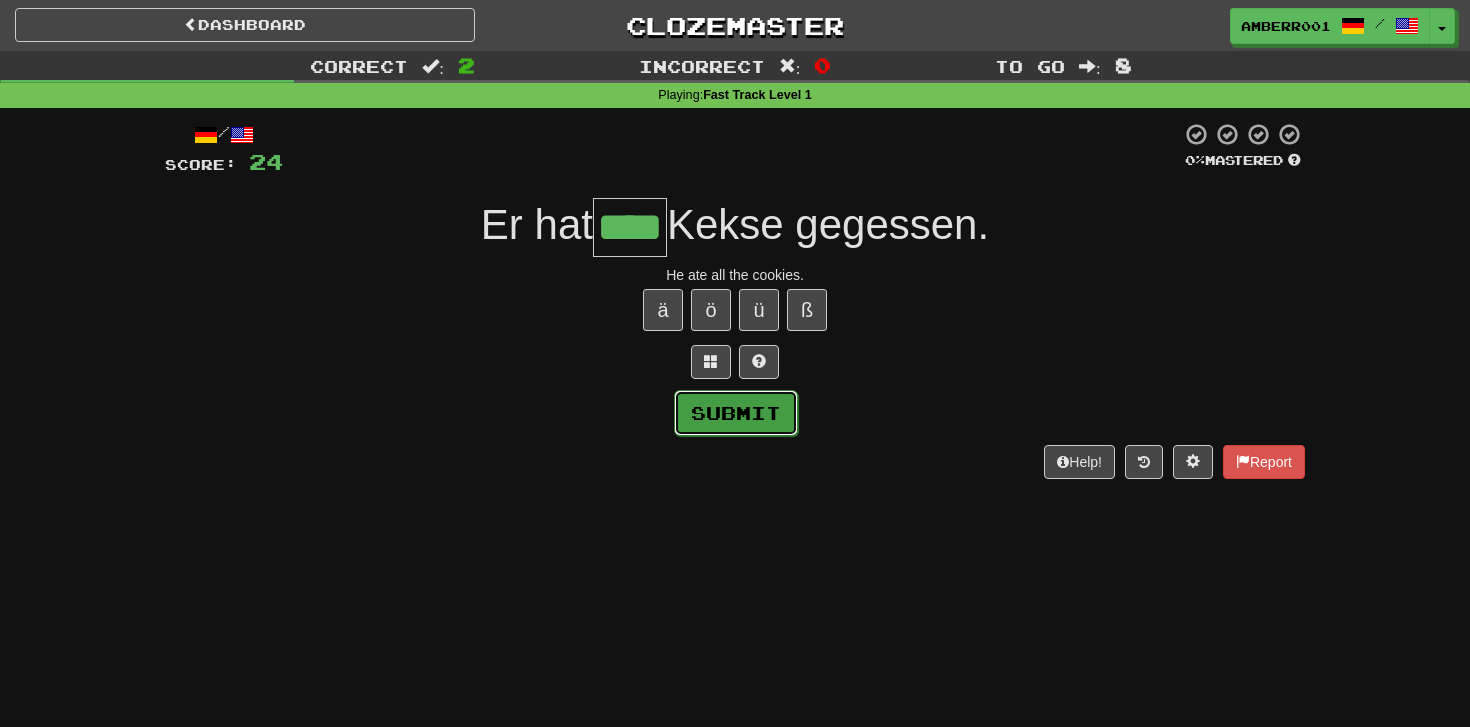 click on "Submit" at bounding box center (736, 413) 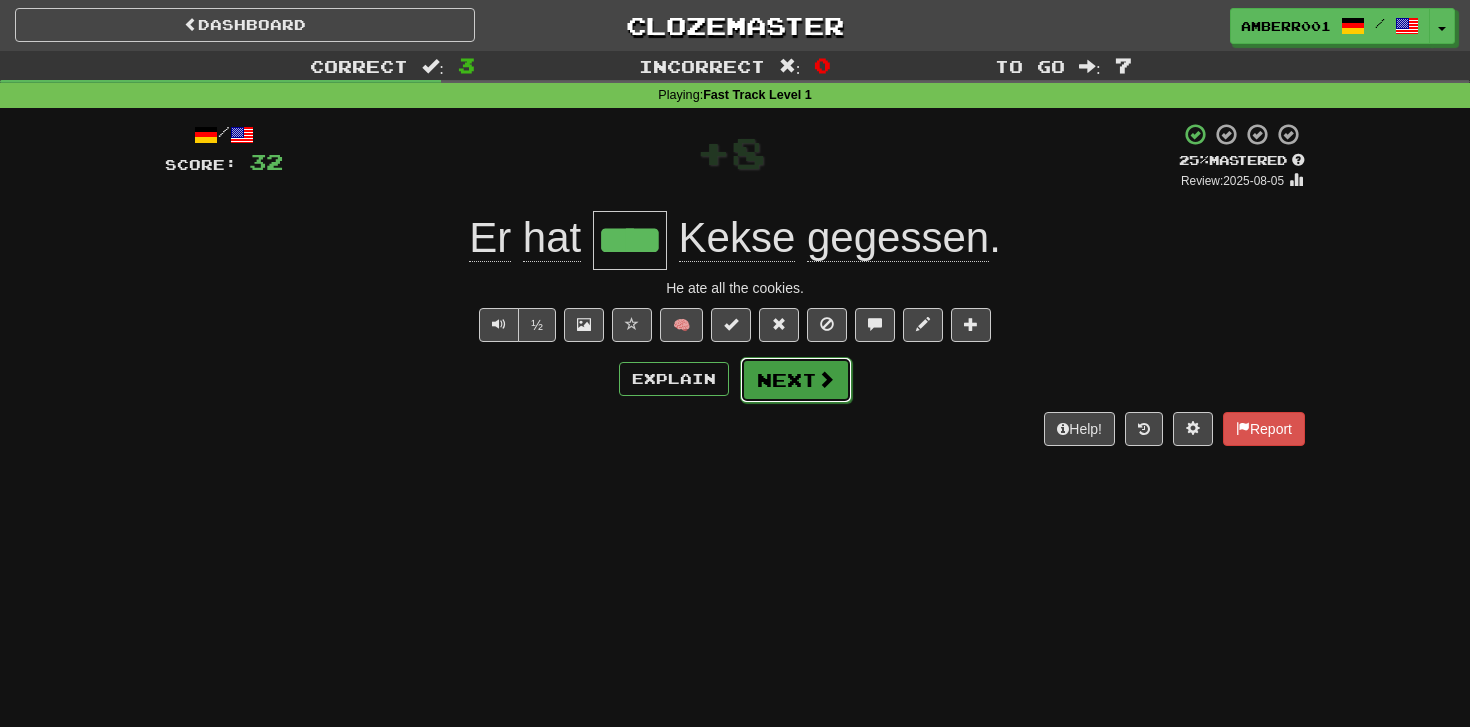 click on "Next" at bounding box center [796, 380] 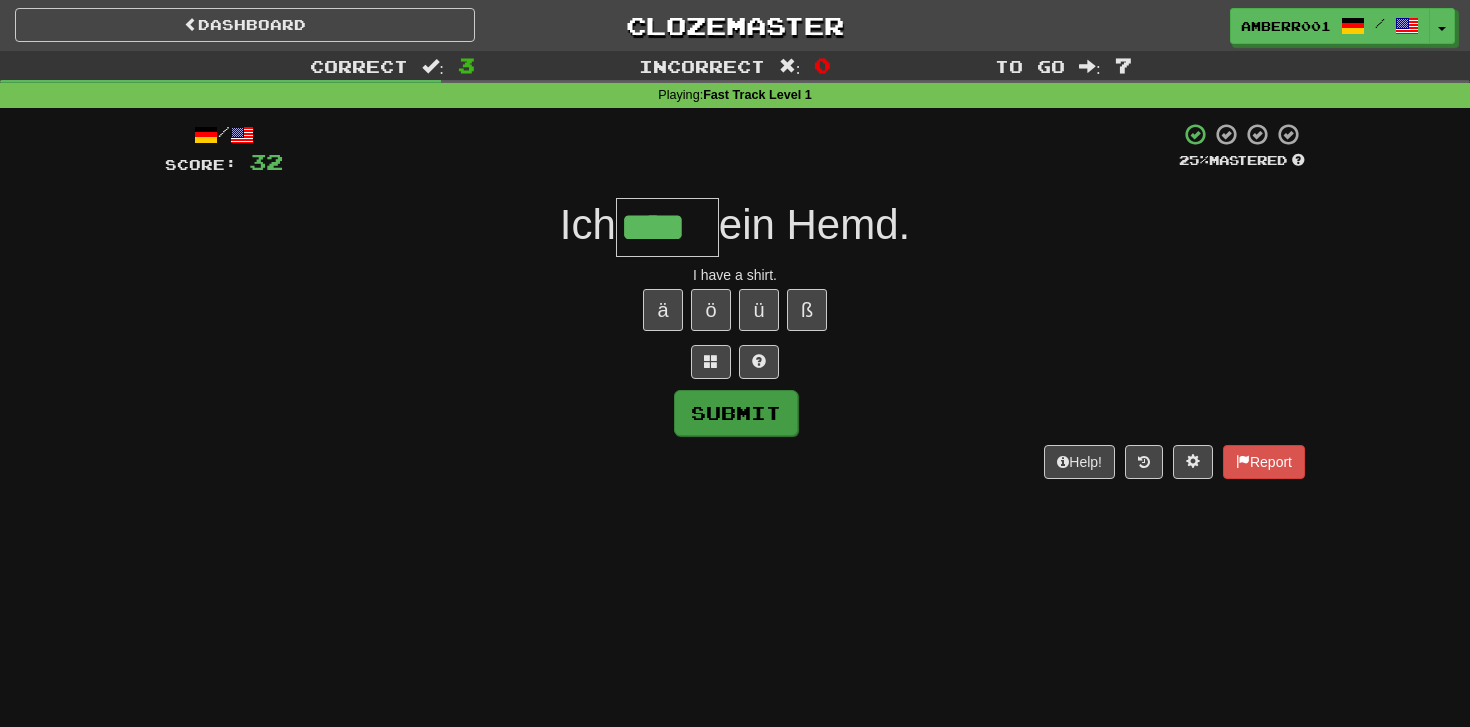 type on "****" 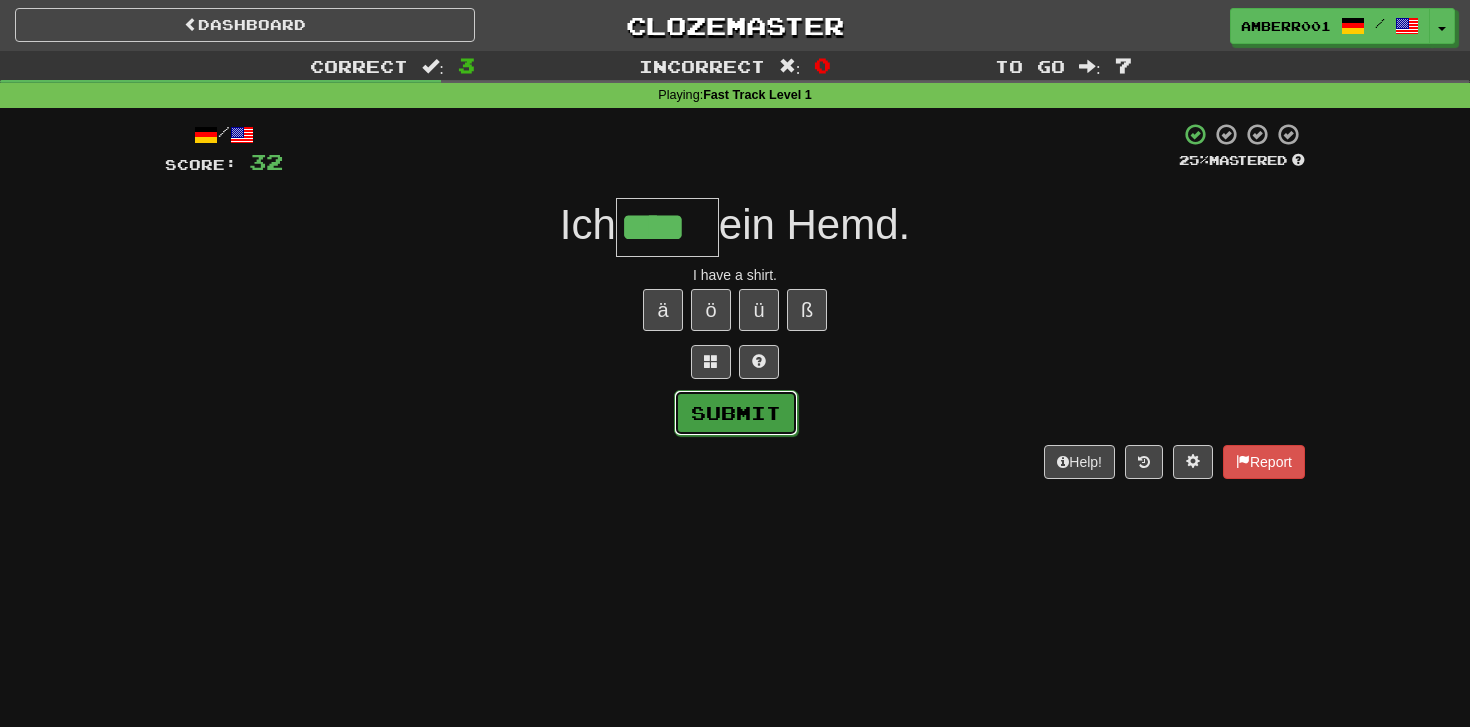 click on "Submit" at bounding box center (736, 413) 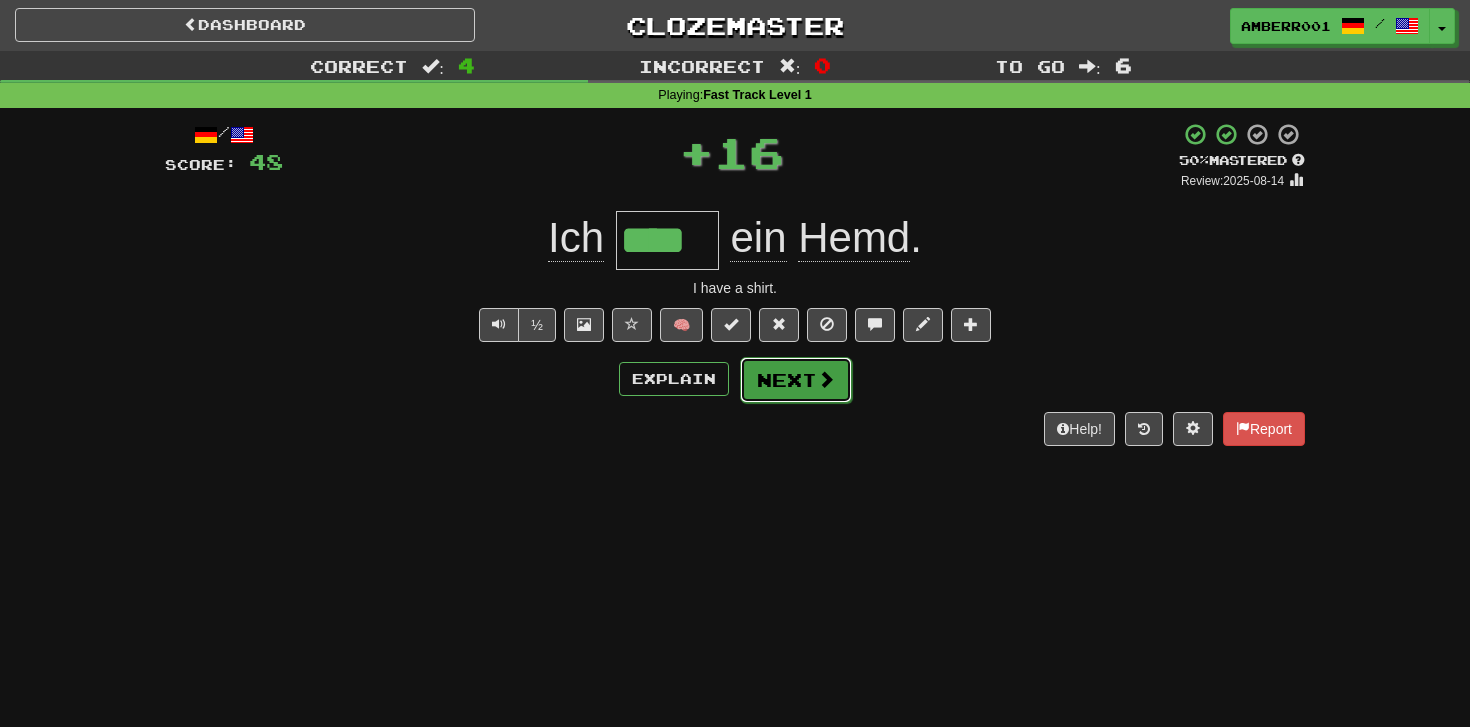 click on "Next" at bounding box center (796, 380) 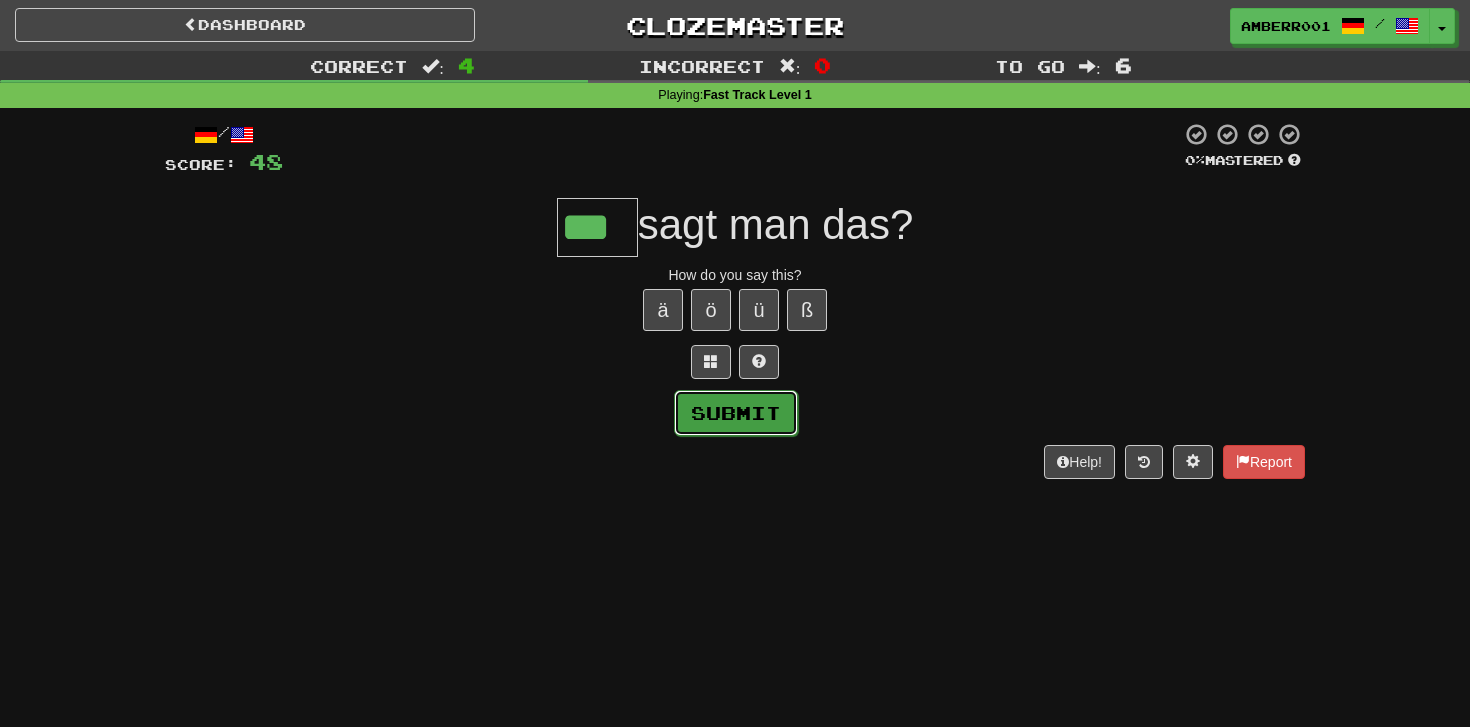 click on "Submit" at bounding box center [736, 413] 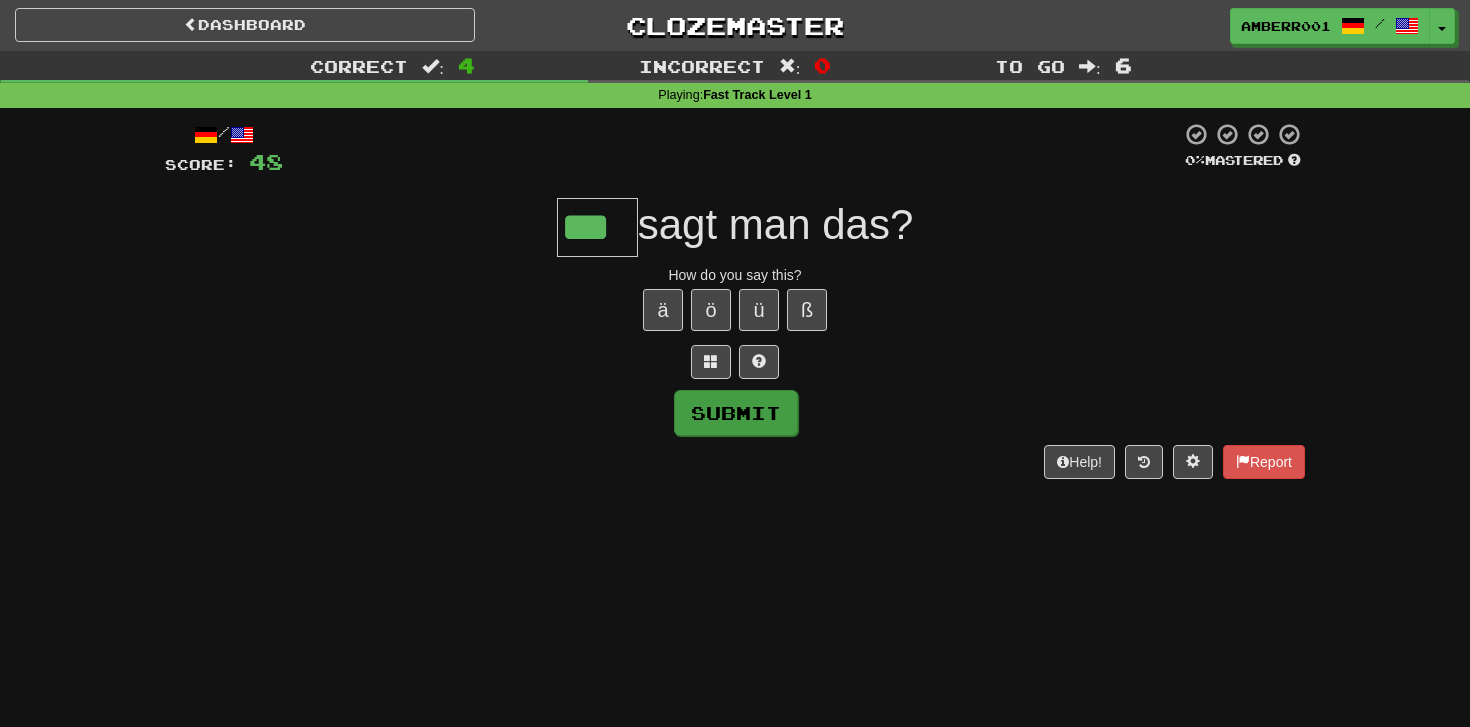 type on "***" 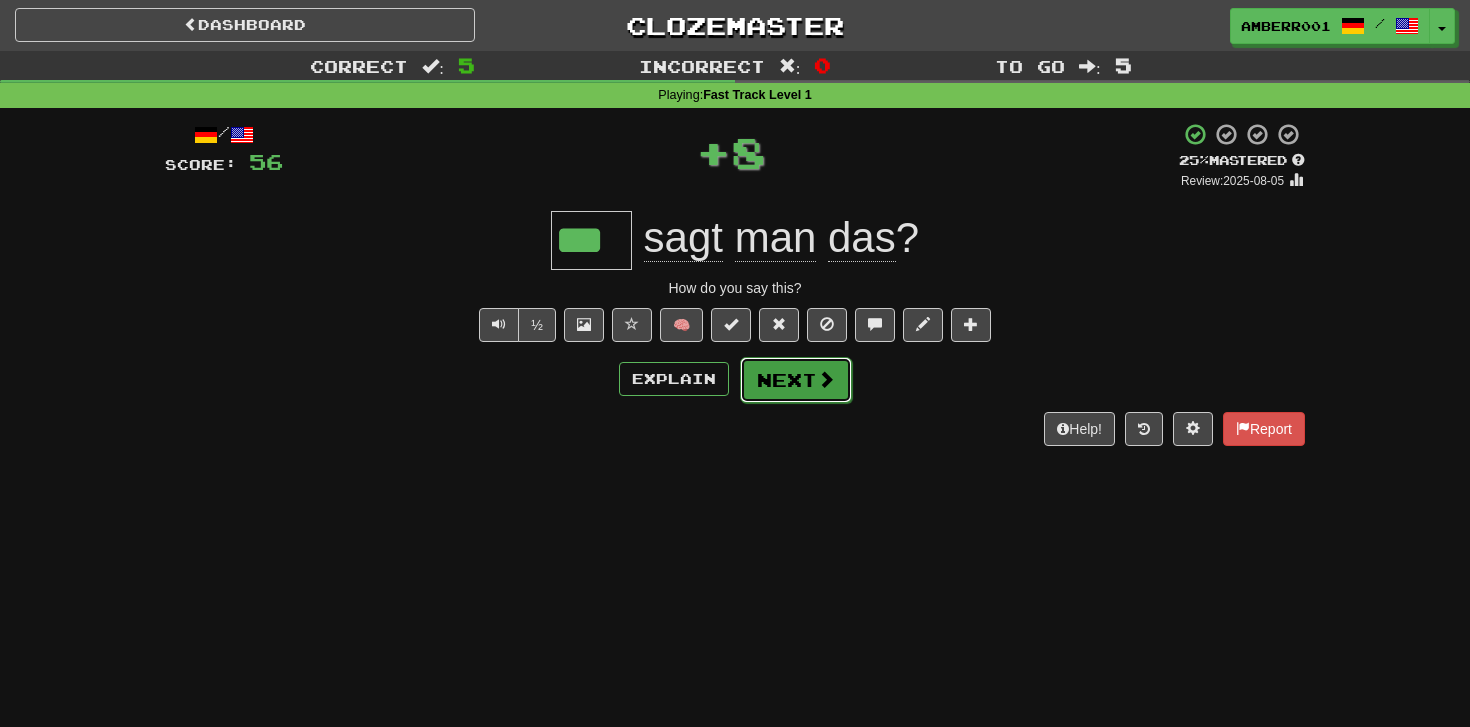 click on "Next" at bounding box center [796, 380] 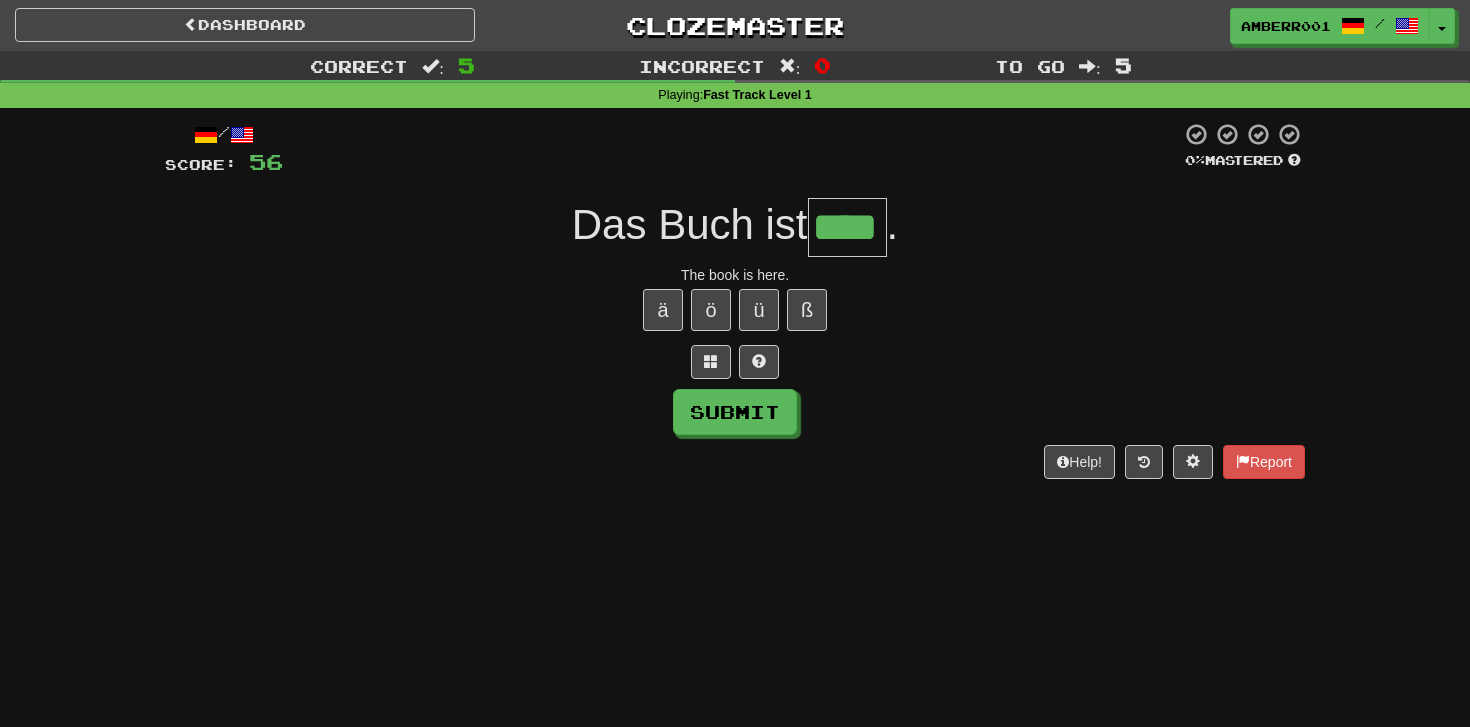 type on "****" 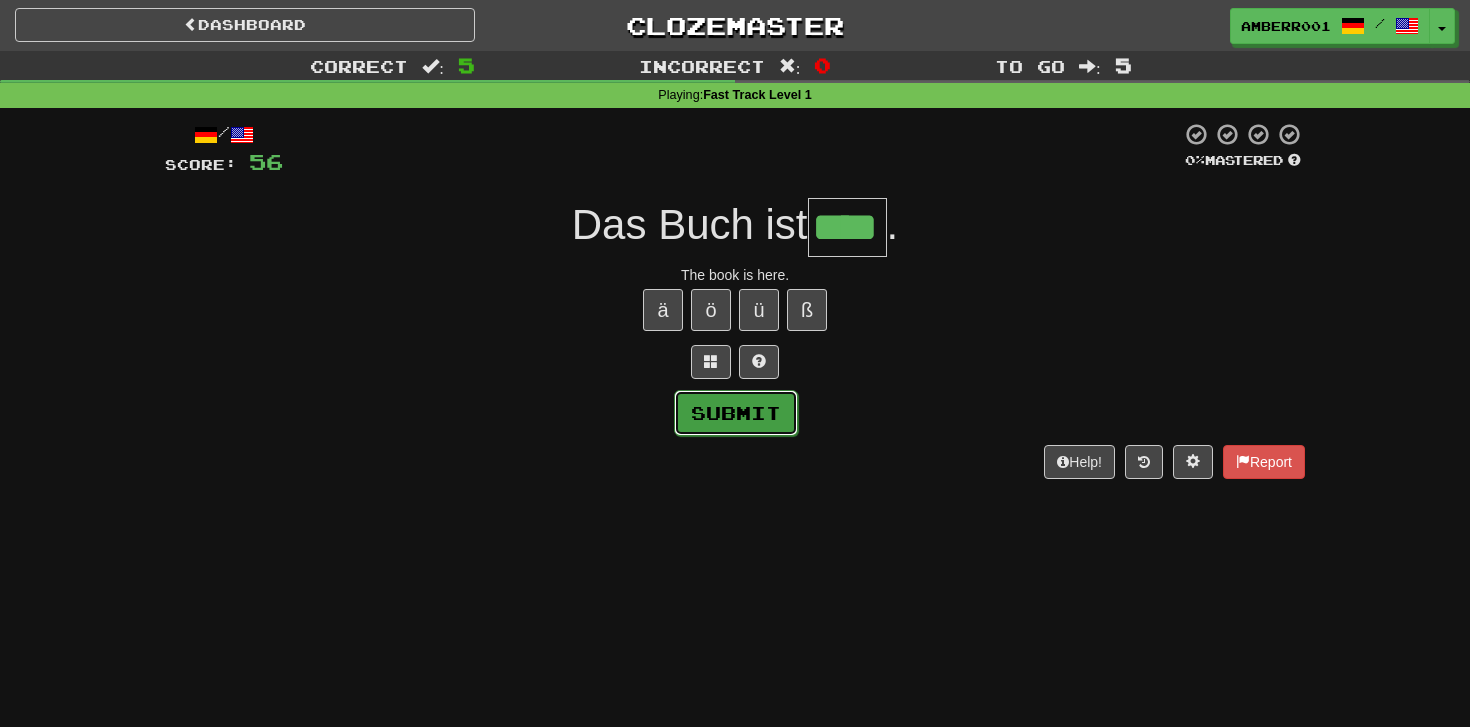 click on "Submit" at bounding box center [736, 413] 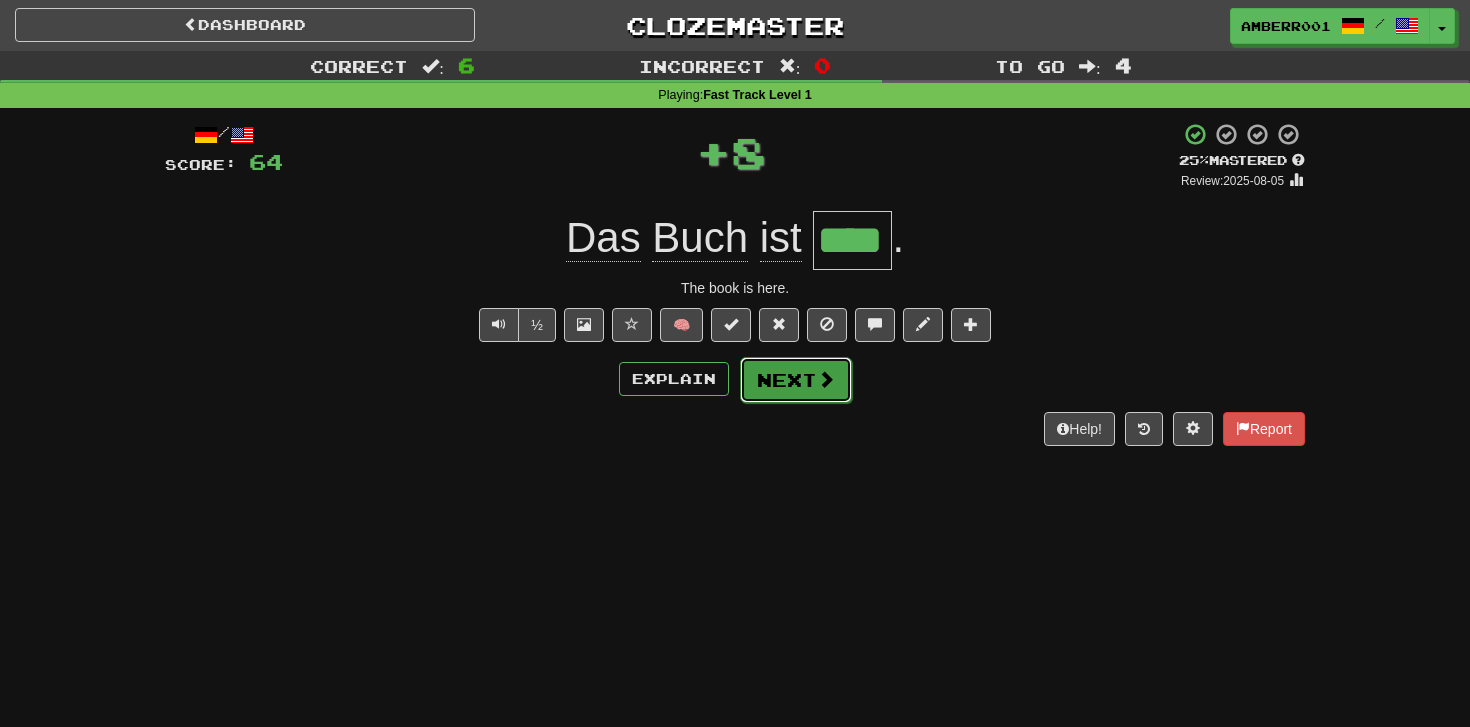click on "Next" at bounding box center (796, 380) 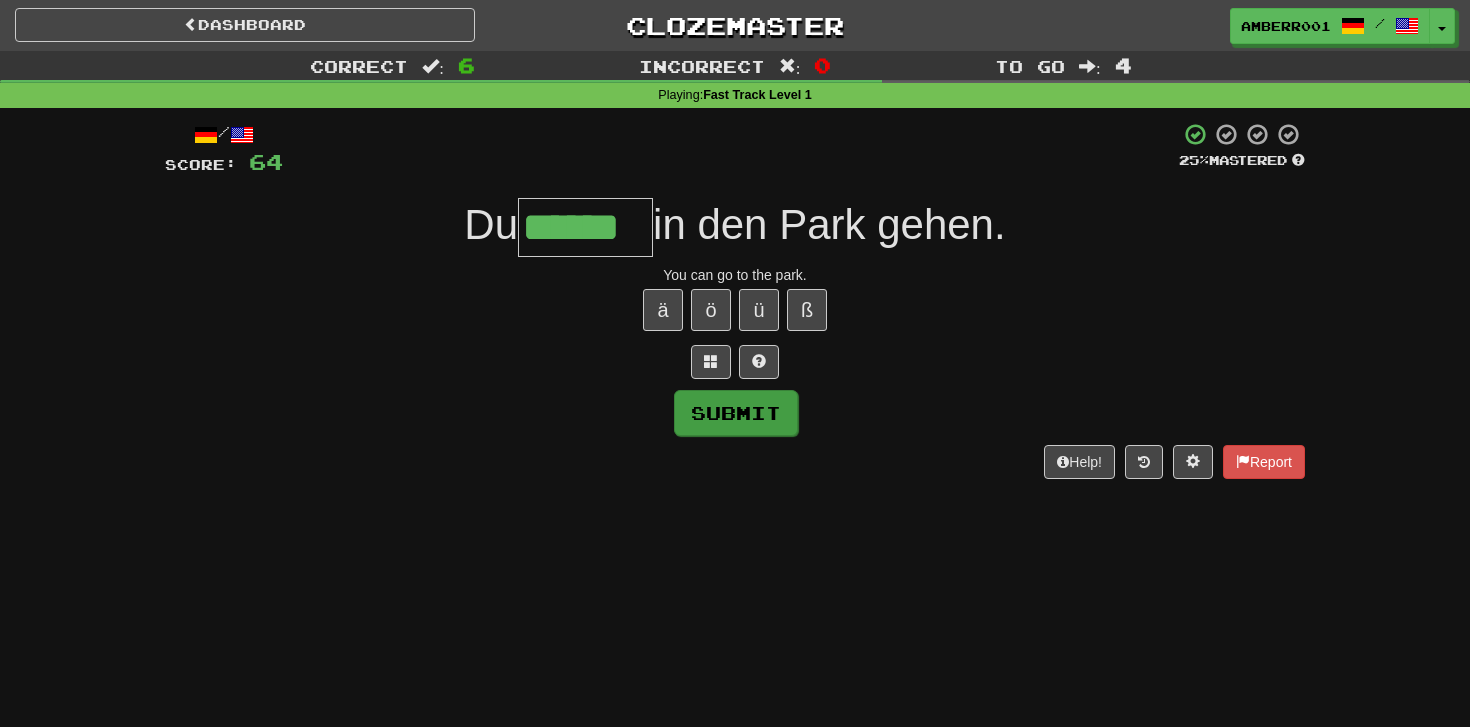 type on "******" 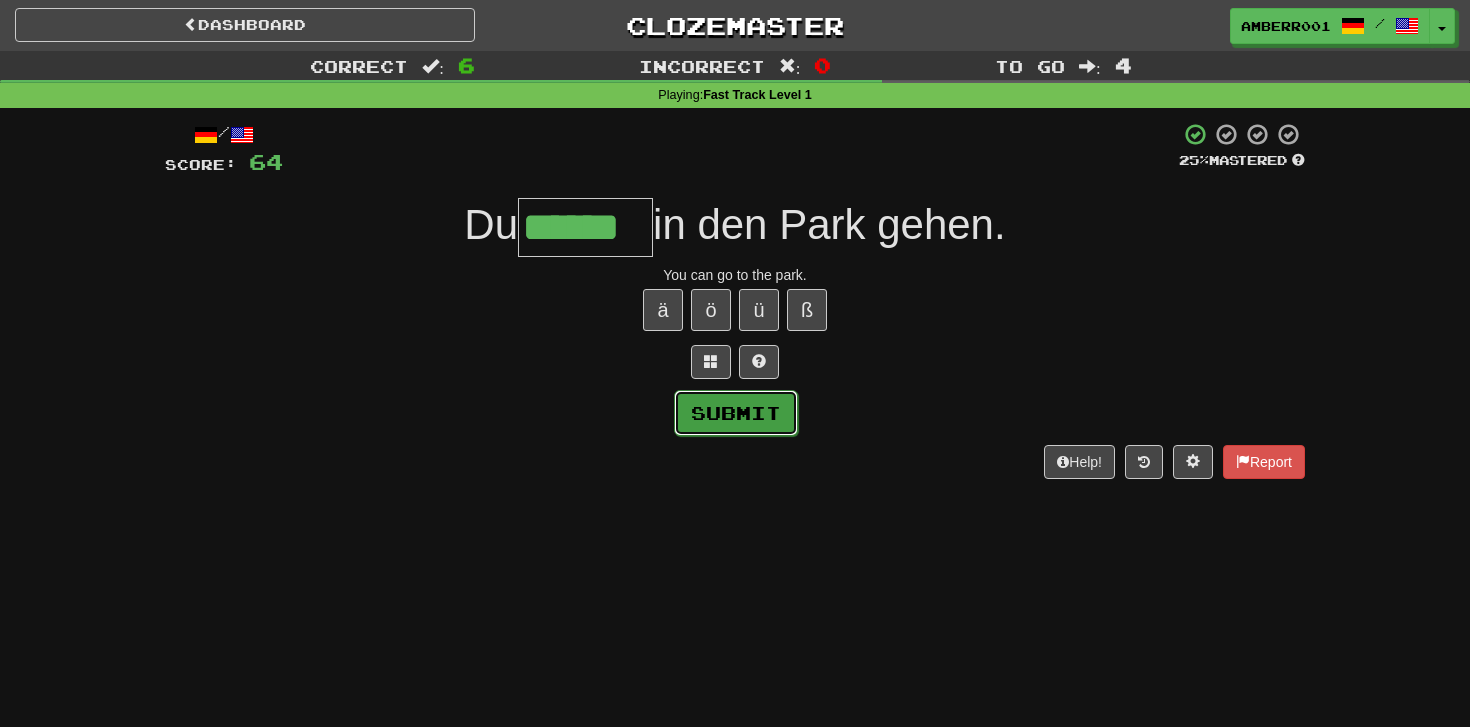 click on "Submit" at bounding box center (736, 413) 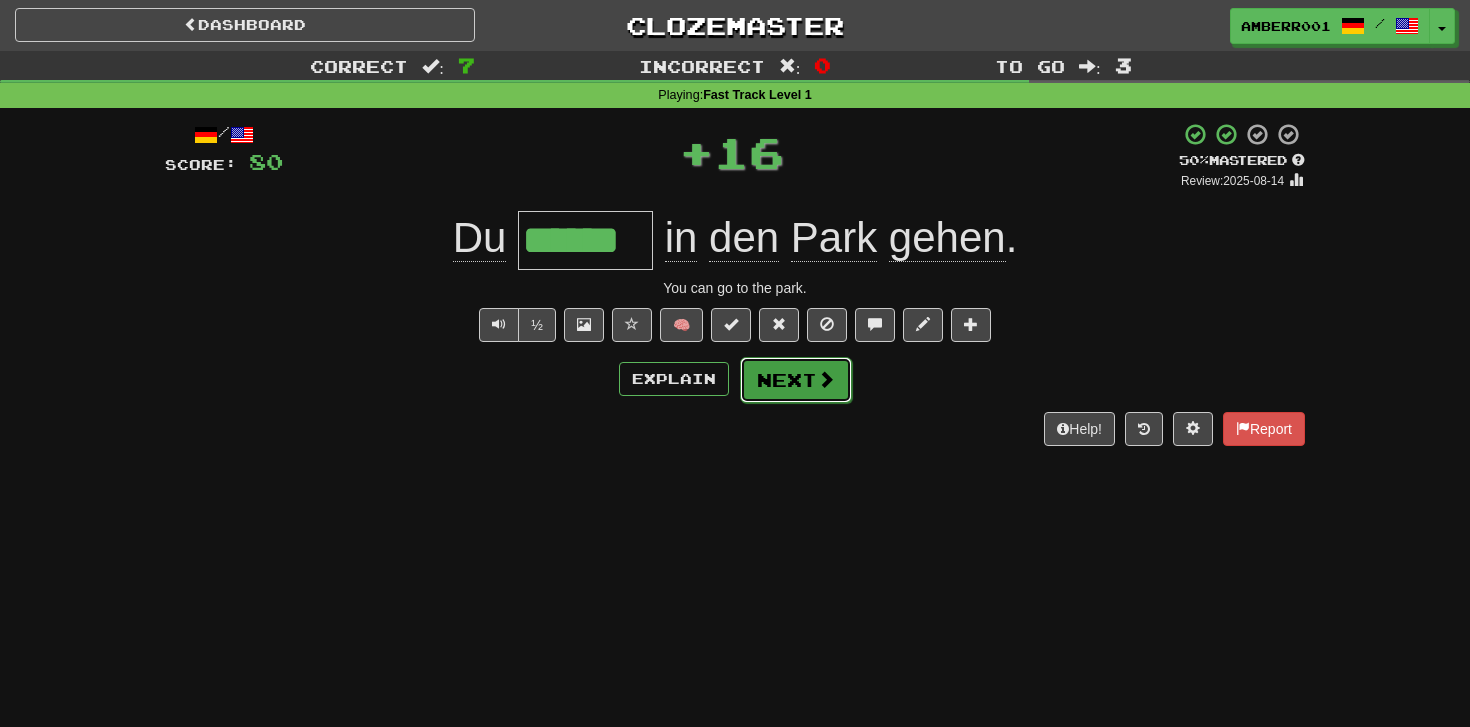click on "Next" at bounding box center [796, 380] 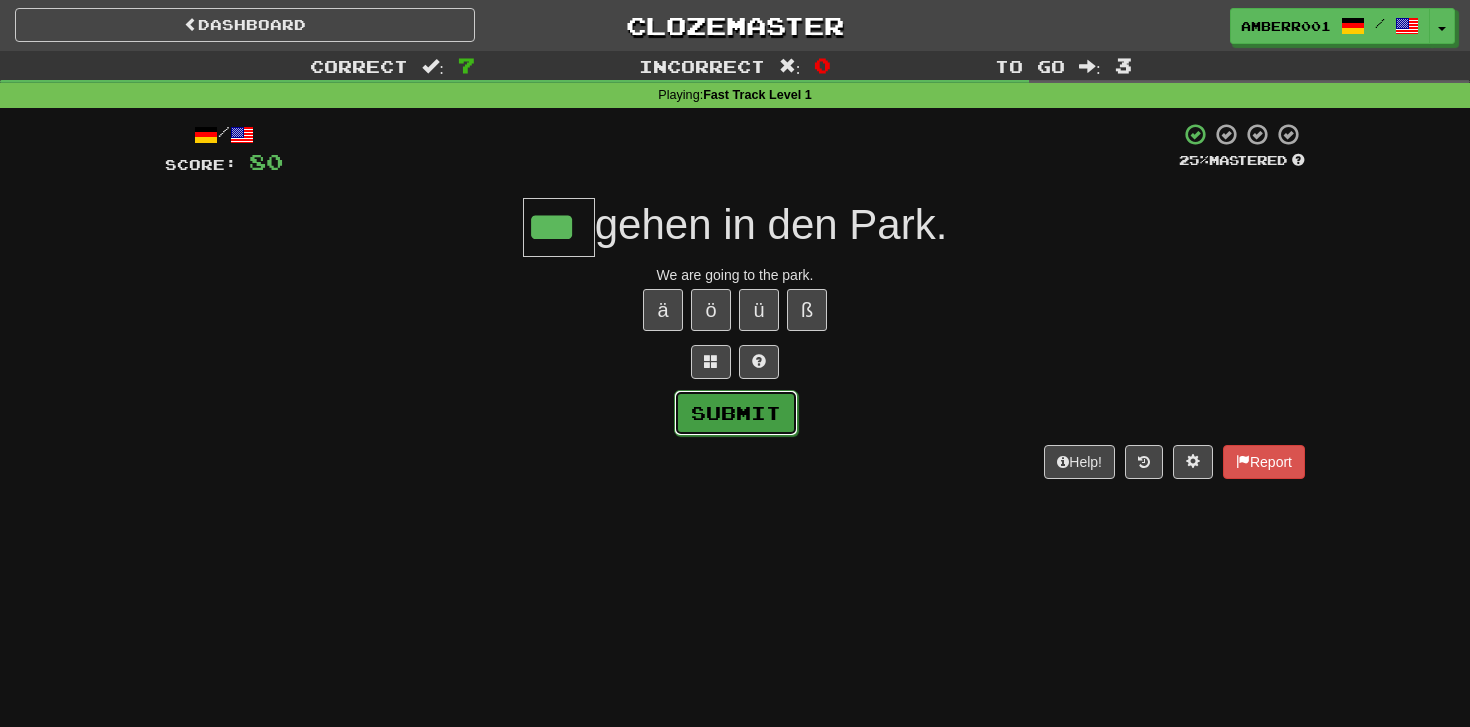click on "Submit" at bounding box center (736, 413) 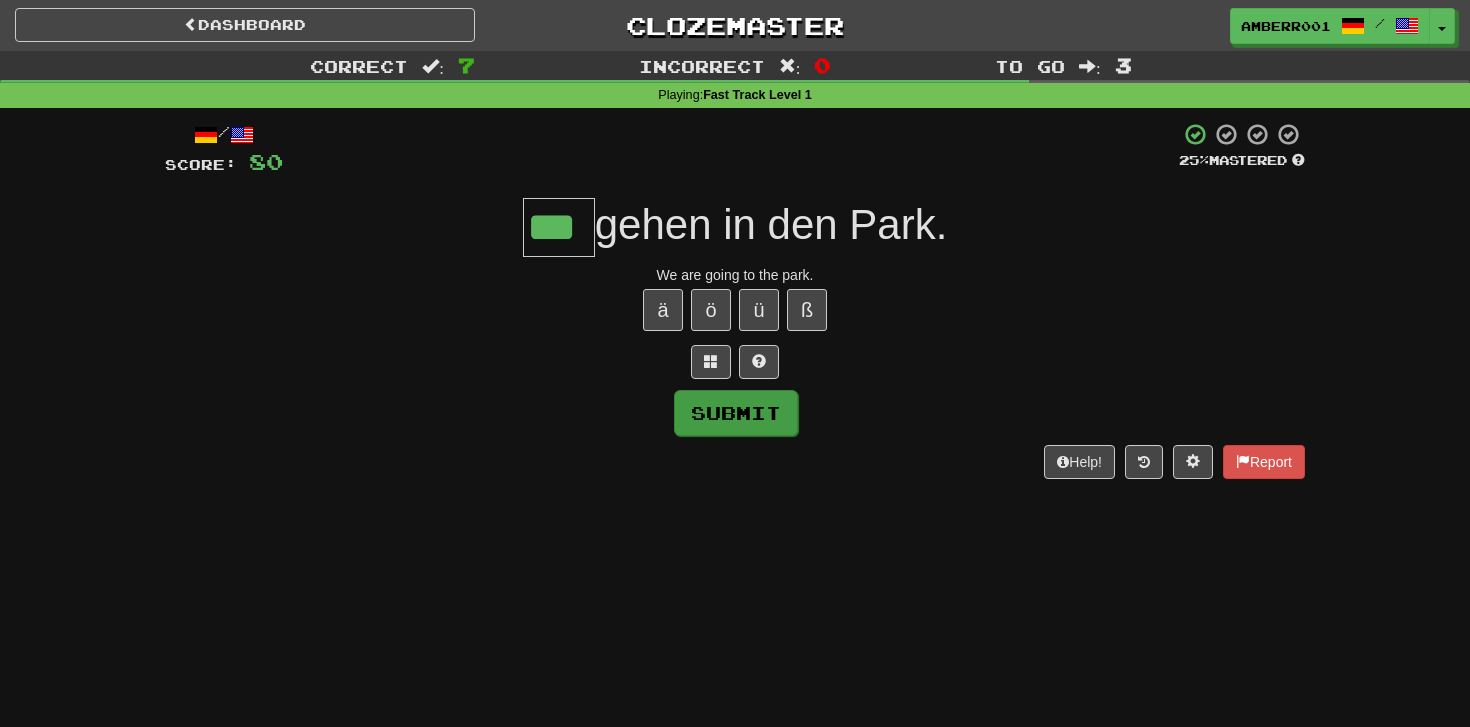 type on "***" 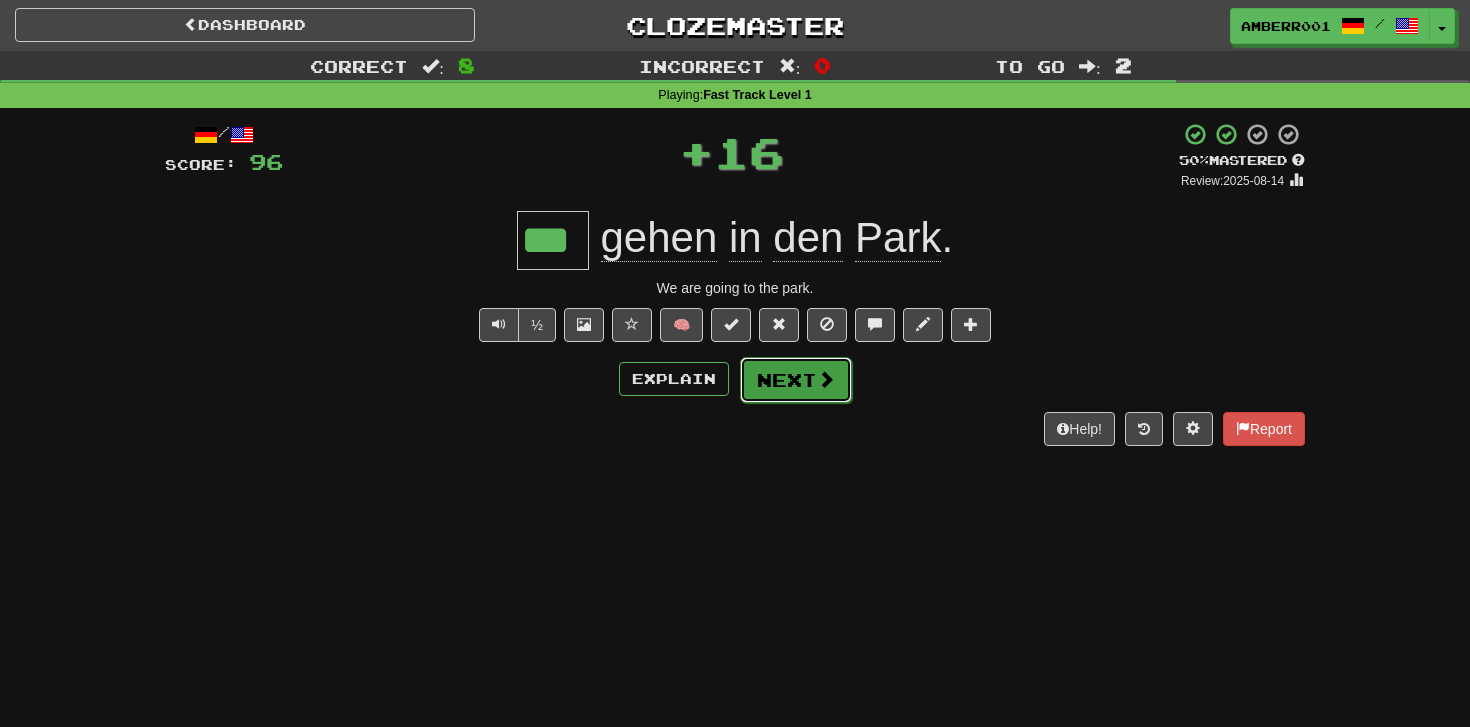 click on "Next" at bounding box center [796, 380] 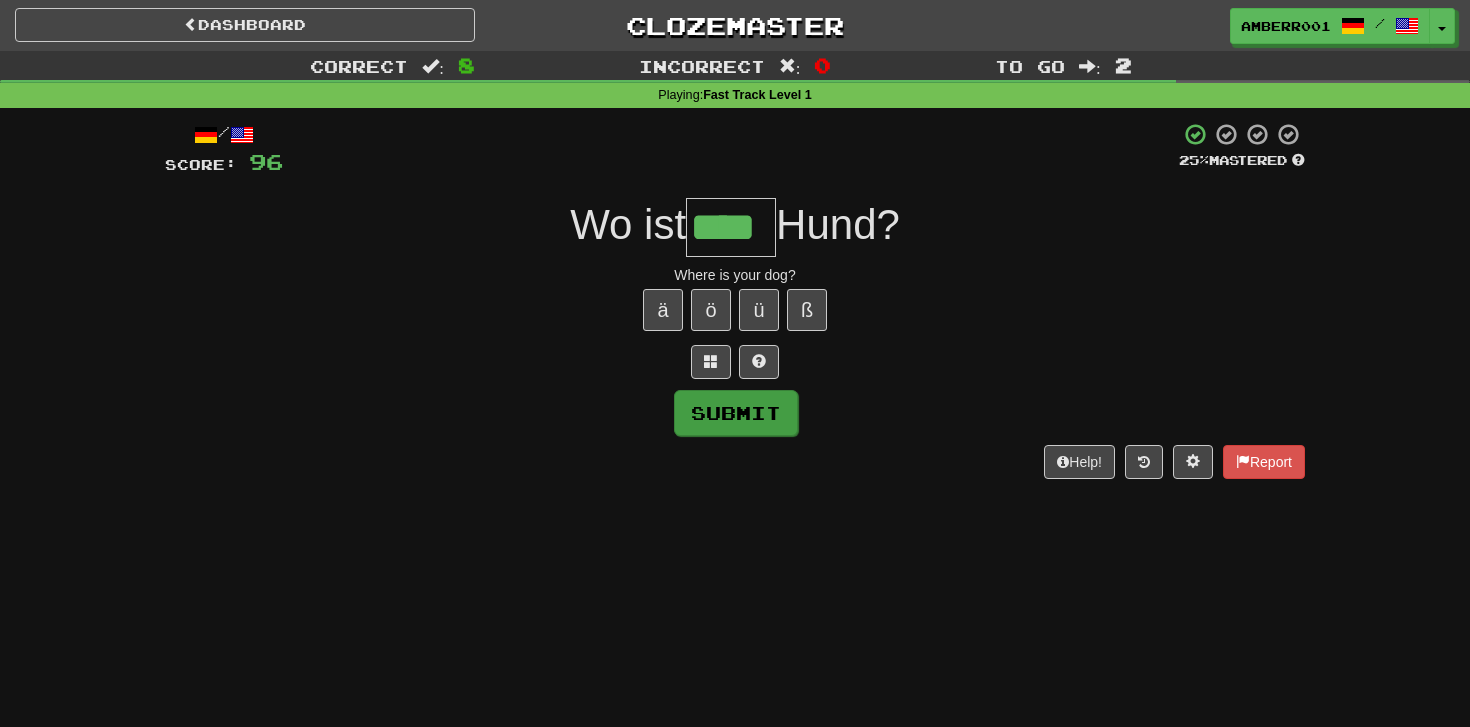 type on "****" 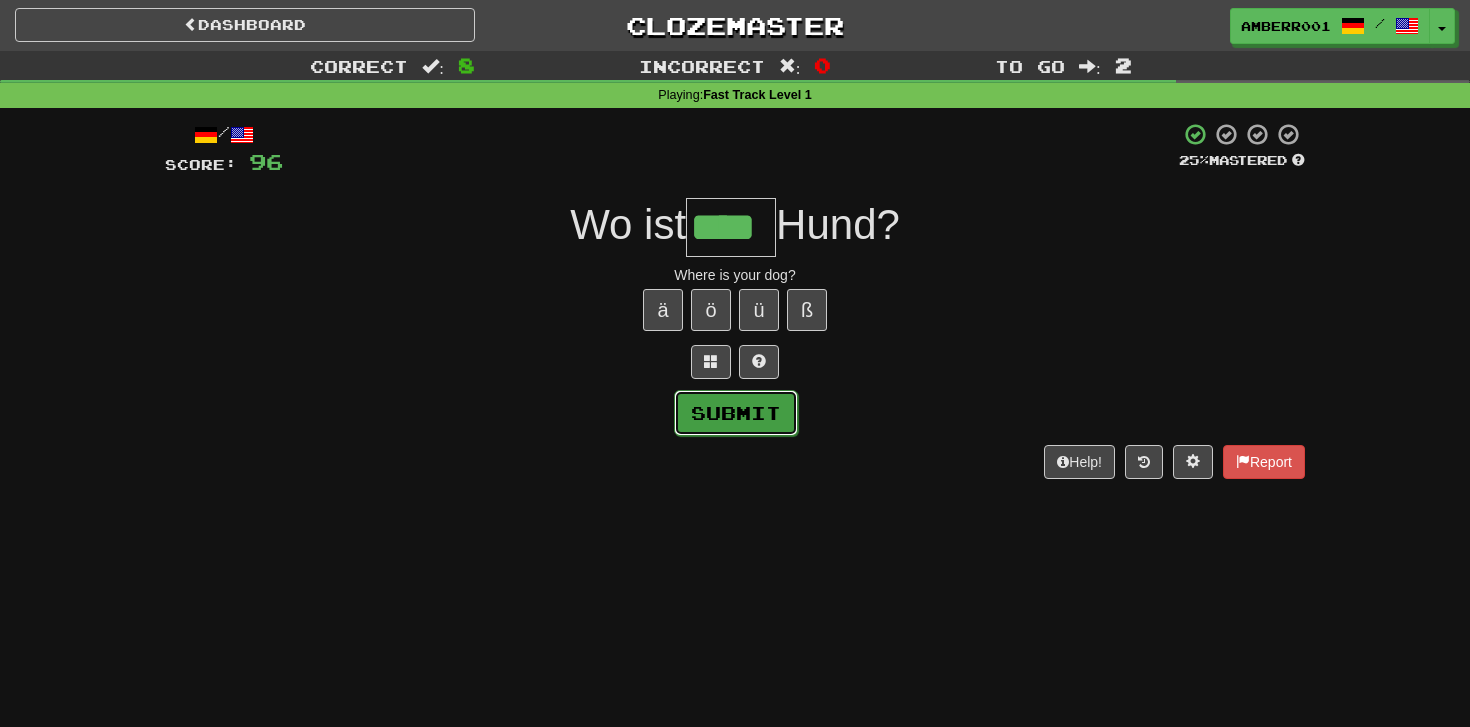click on "Submit" at bounding box center (736, 413) 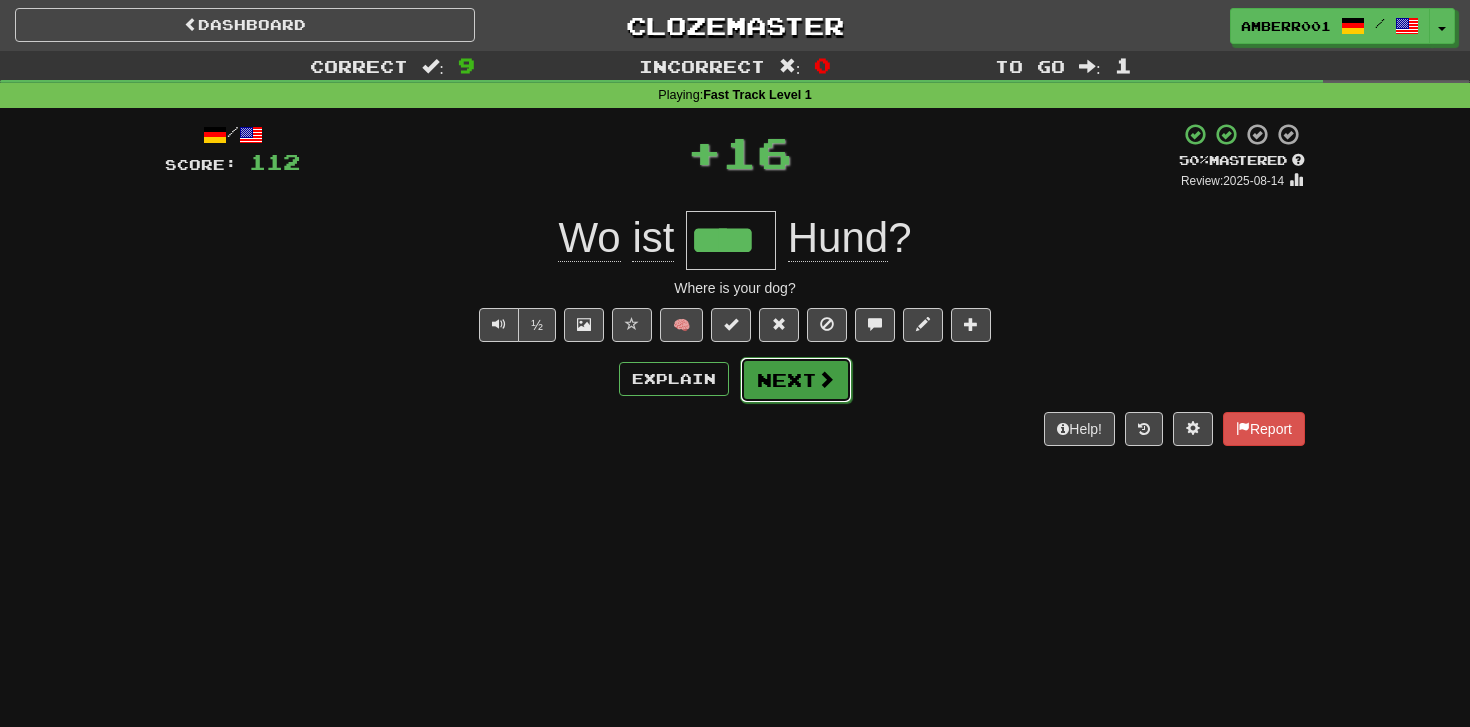 click on "Next" at bounding box center (796, 380) 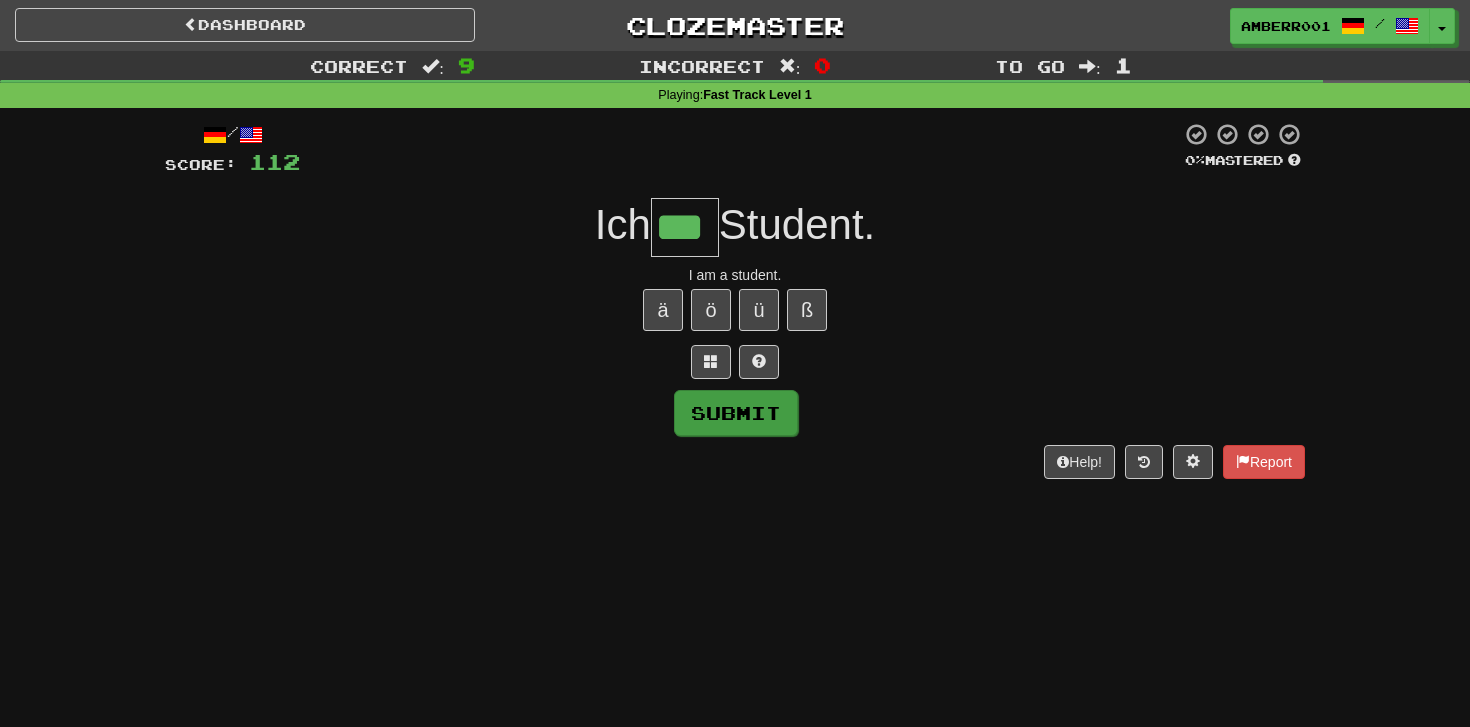 type on "***" 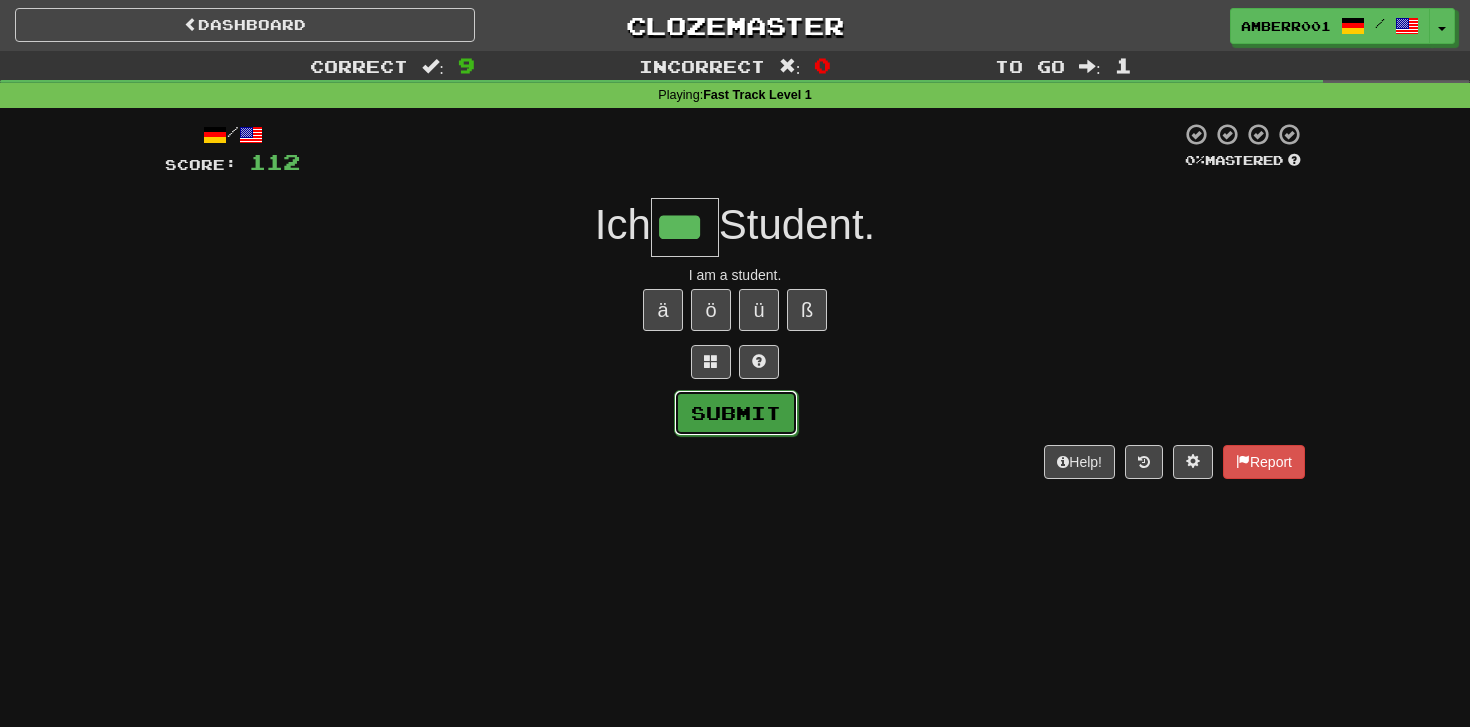click on "Submit" at bounding box center [736, 413] 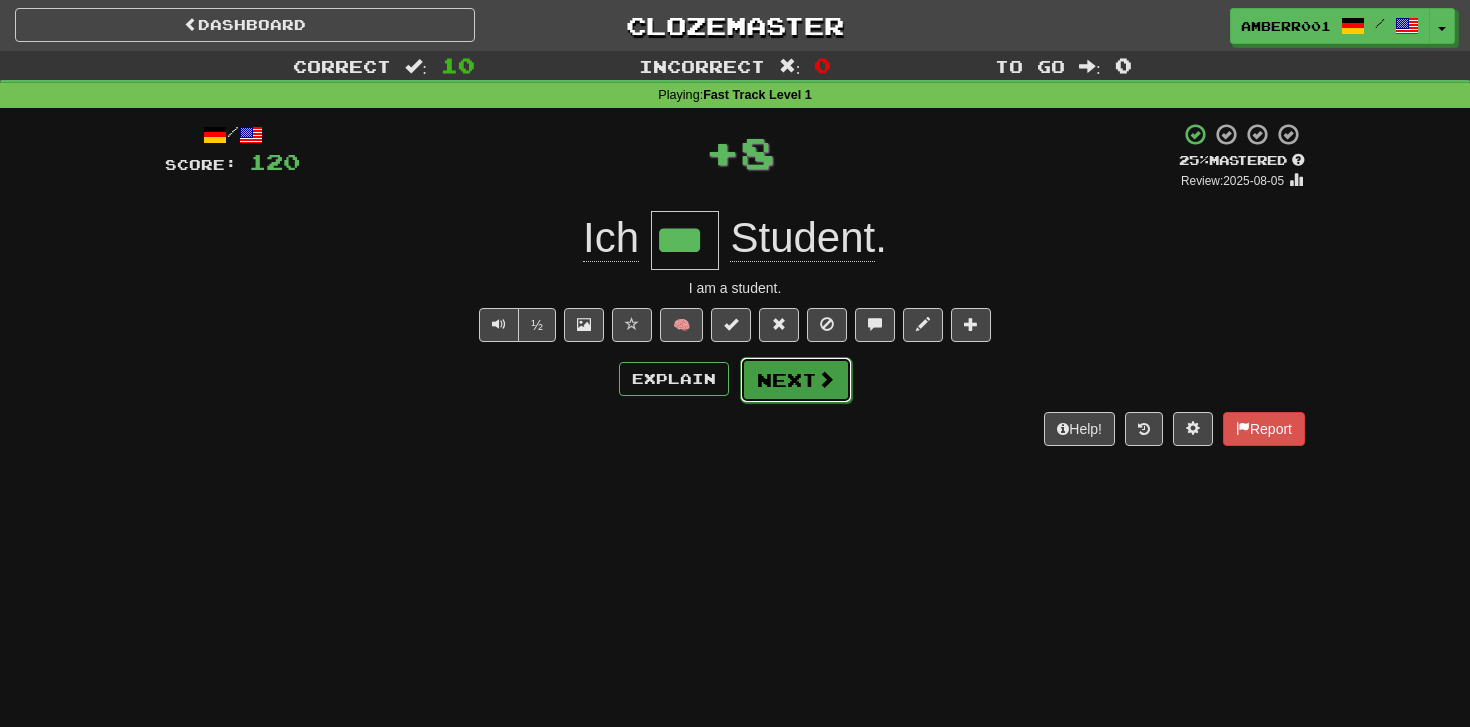click on "Next" at bounding box center (796, 380) 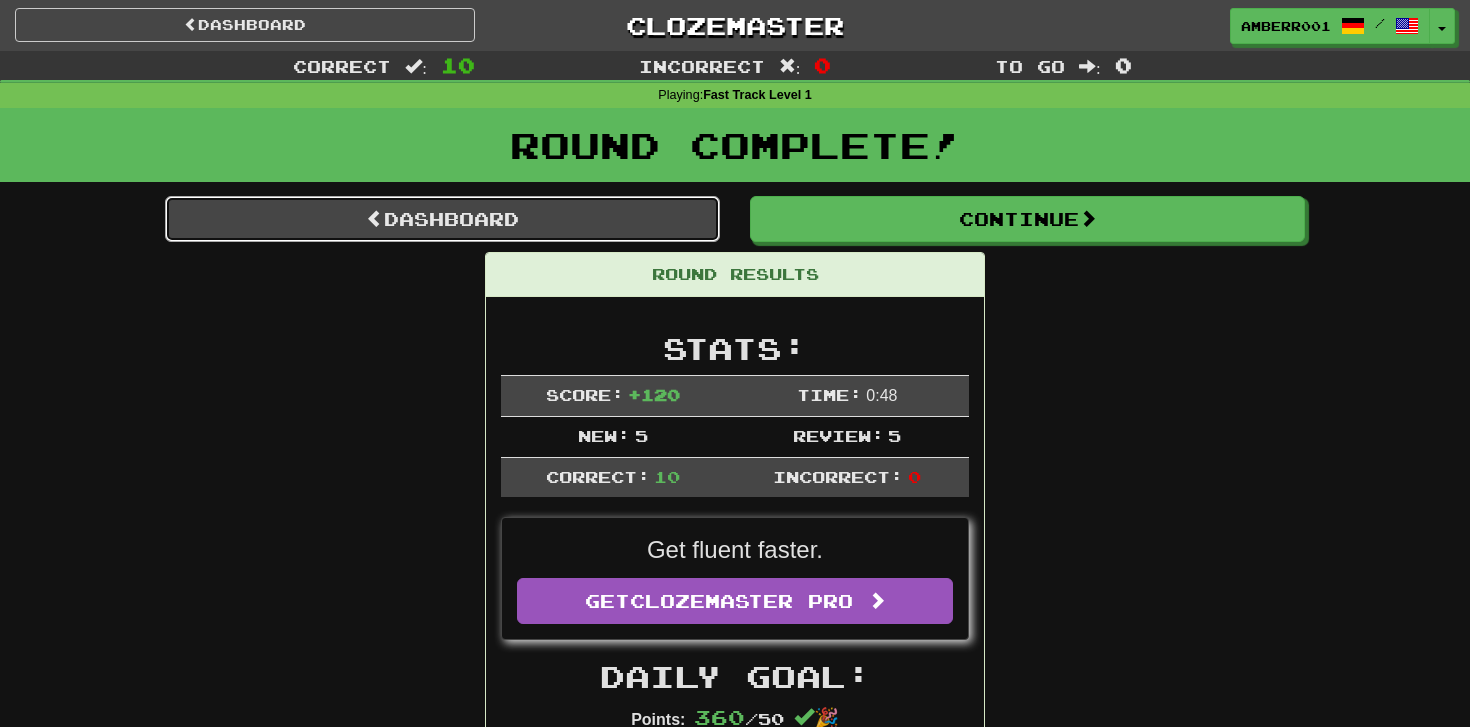 click on "Dashboard" at bounding box center [442, 219] 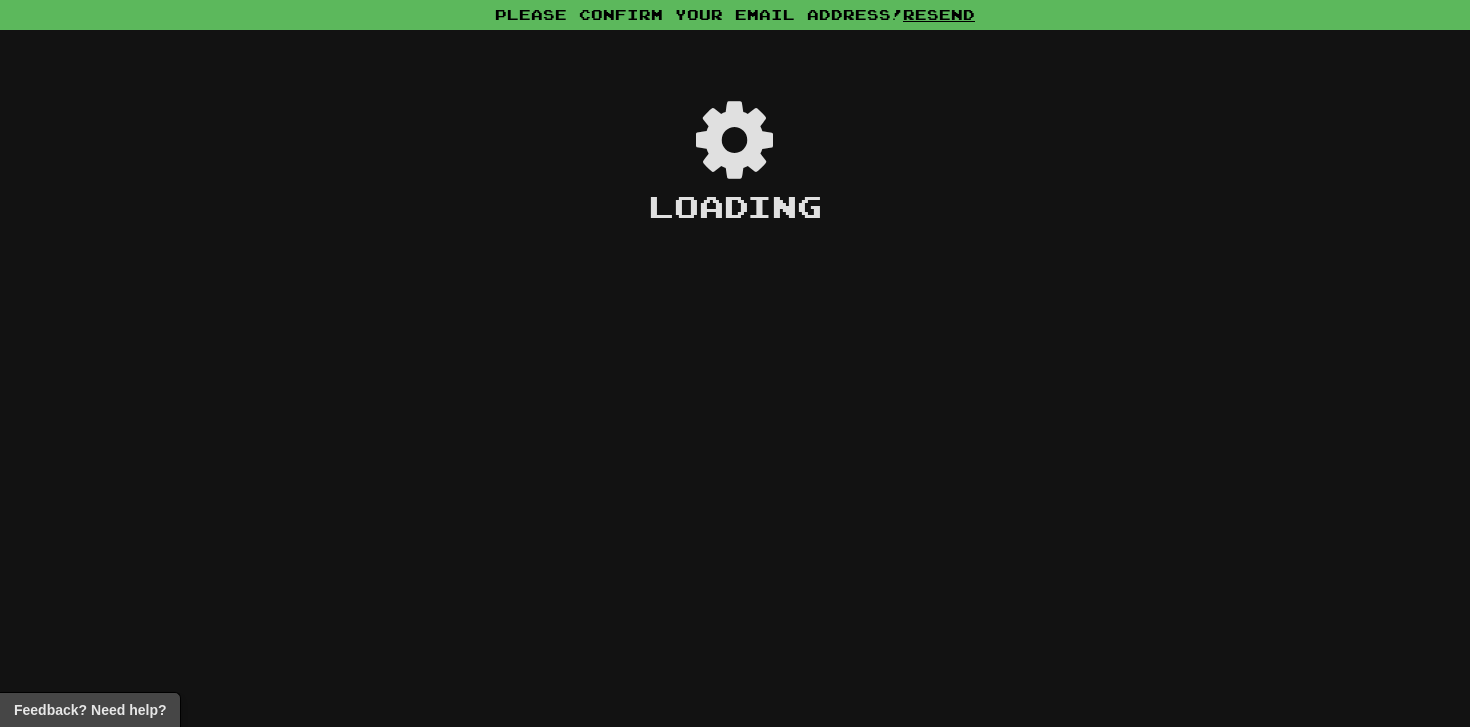 scroll, scrollTop: 0, scrollLeft: 0, axis: both 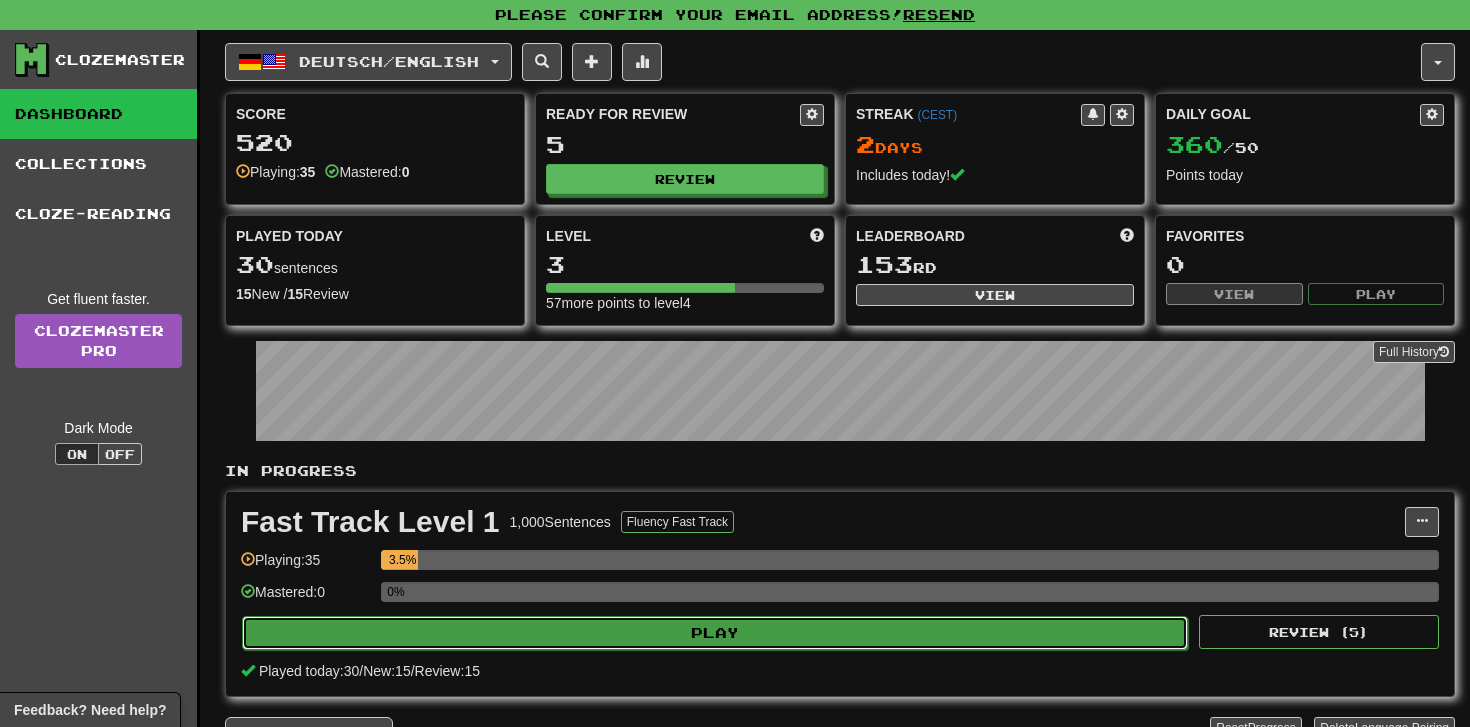 click on "Play" at bounding box center [715, 633] 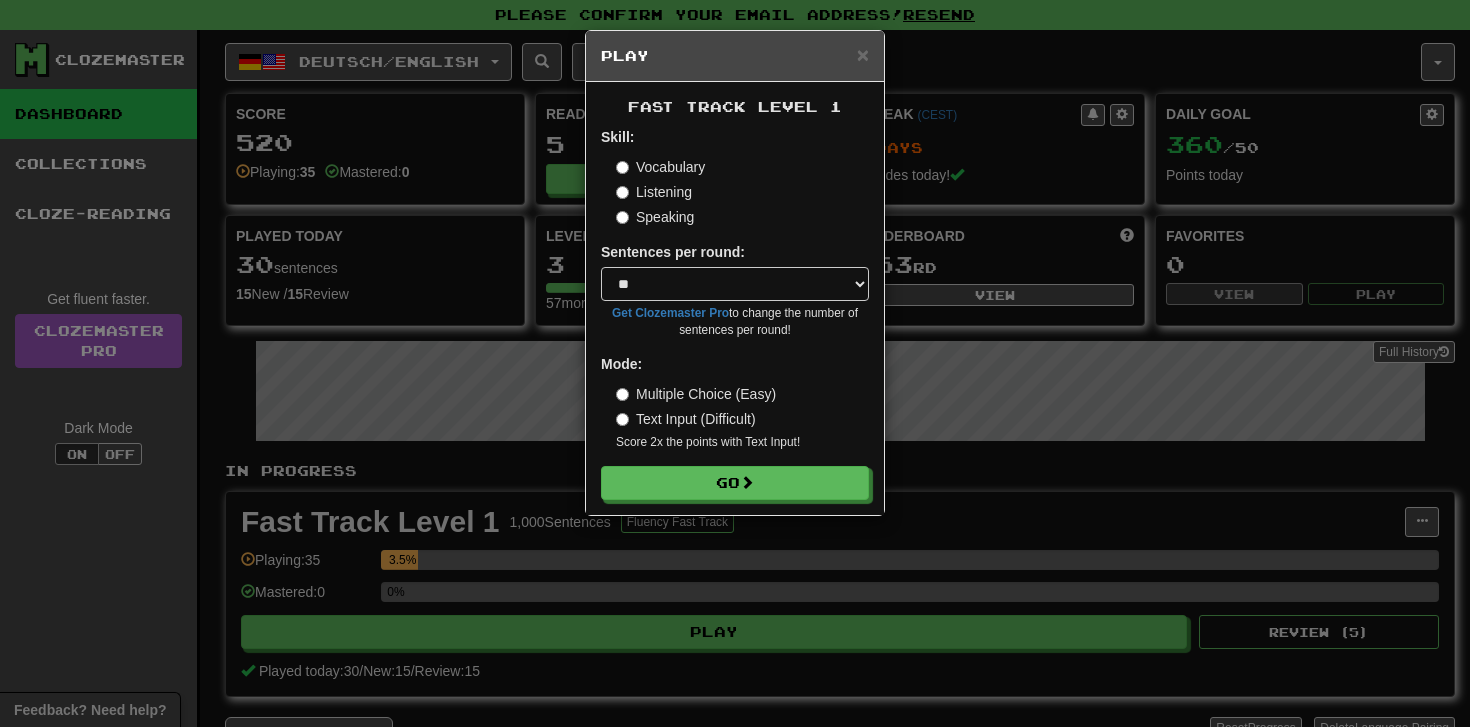 click on "Listening" at bounding box center [654, 192] 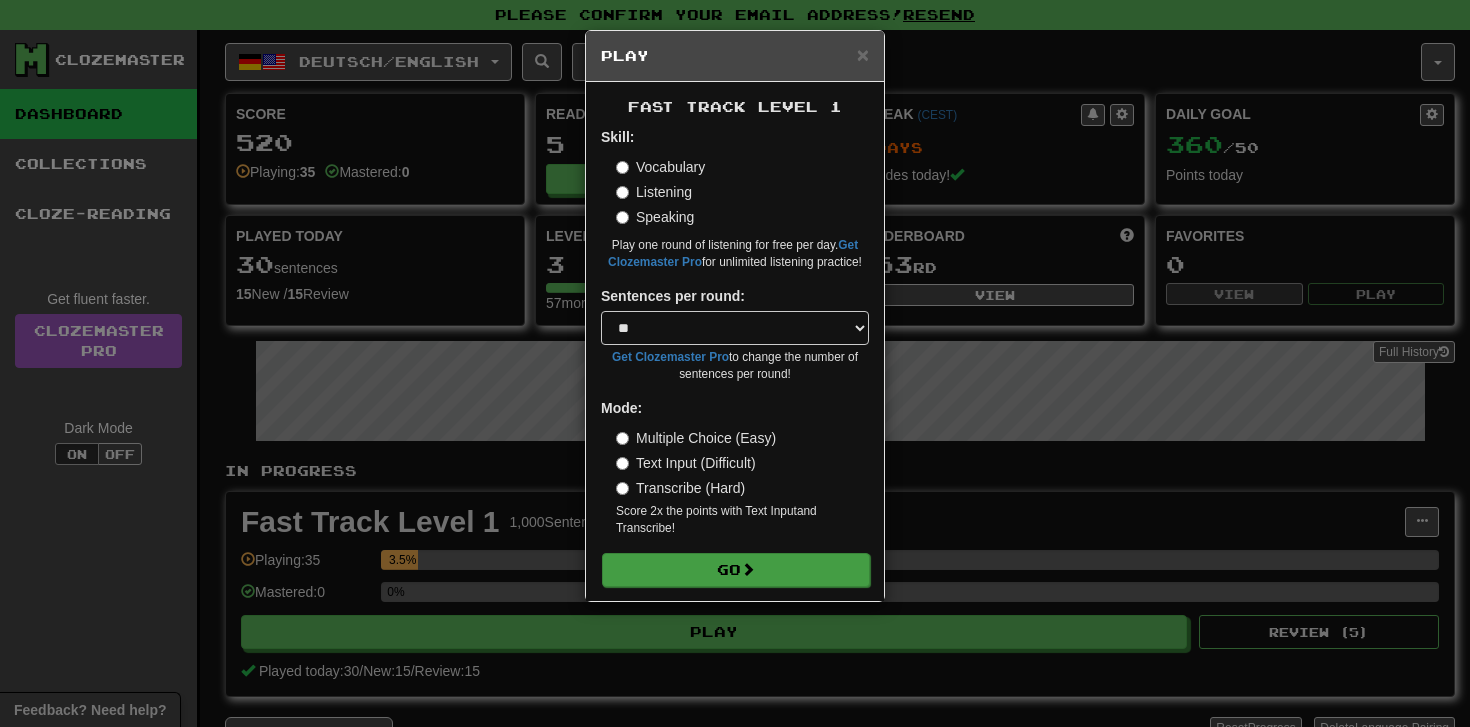 click on "Skill: Vocabulary Listening Speaking Play one round of listening for free per day.  Get Clozemaster Pro  for unlimited listening practice! Sentences per round: * ** ** ** ** ** *** ******** Get Clozemaster Pro  to change the number of sentences per round! Mode: Multiple Choice (Easy) Text Input (Difficult) Transcribe (Hard) Score 2x the points with Text Input  and Transcribe ! Go" at bounding box center [735, 356] 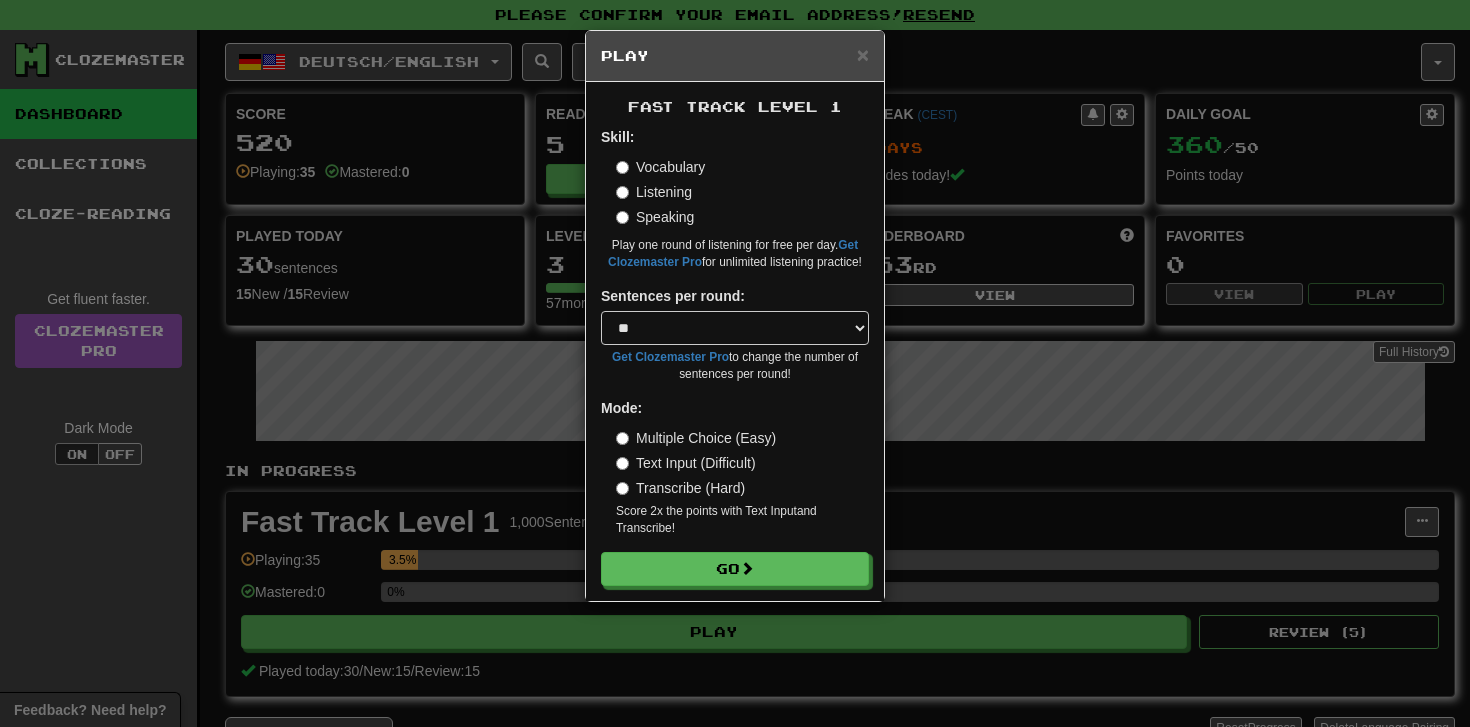 click on "Transcribe (Hard)" at bounding box center (680, 488) 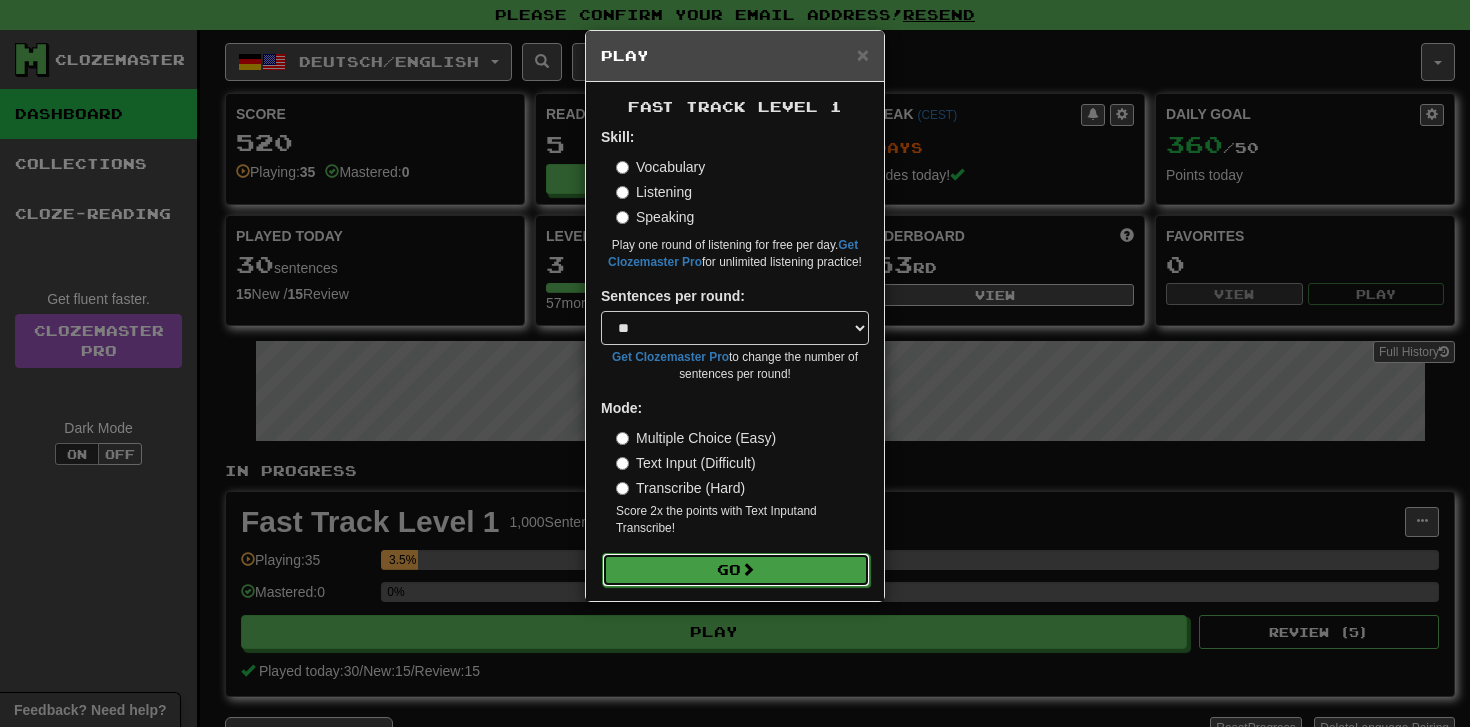 click on "Go" at bounding box center [736, 570] 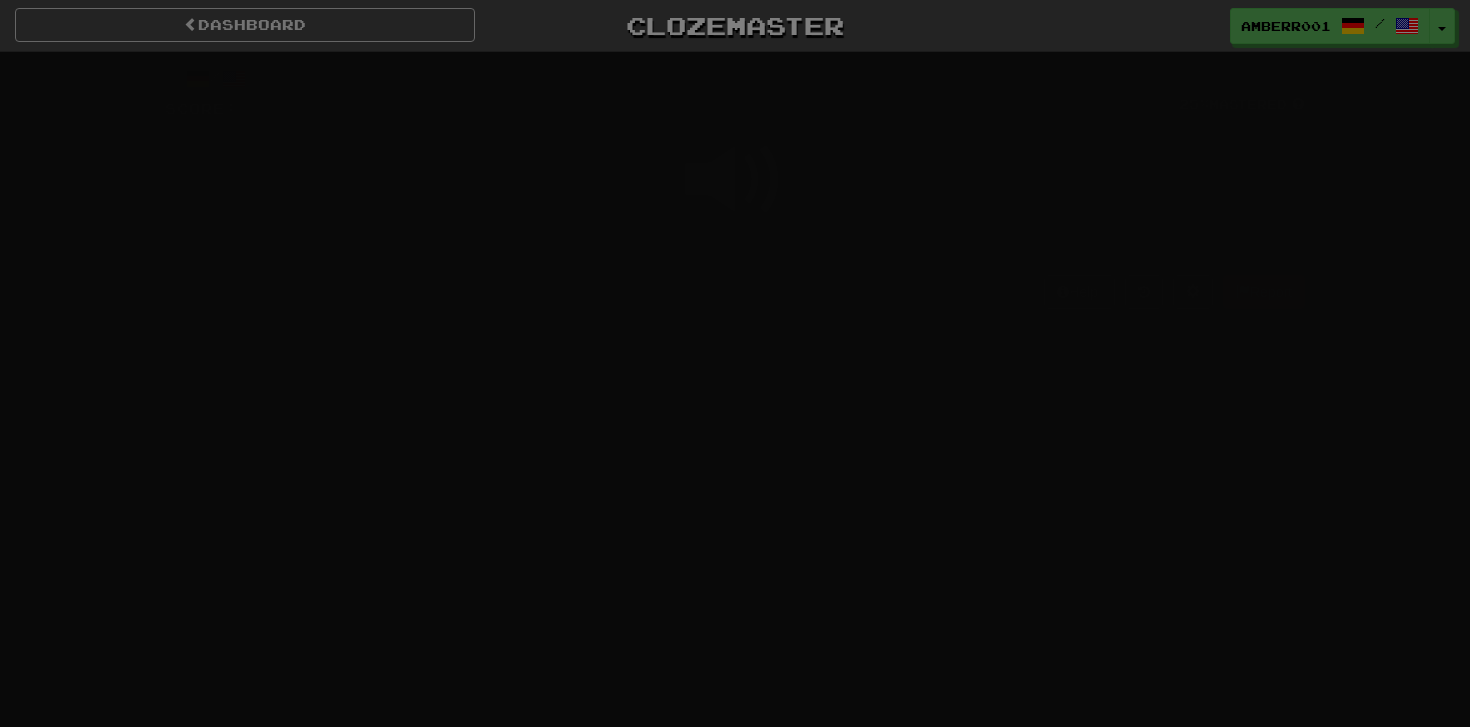 scroll, scrollTop: 0, scrollLeft: 0, axis: both 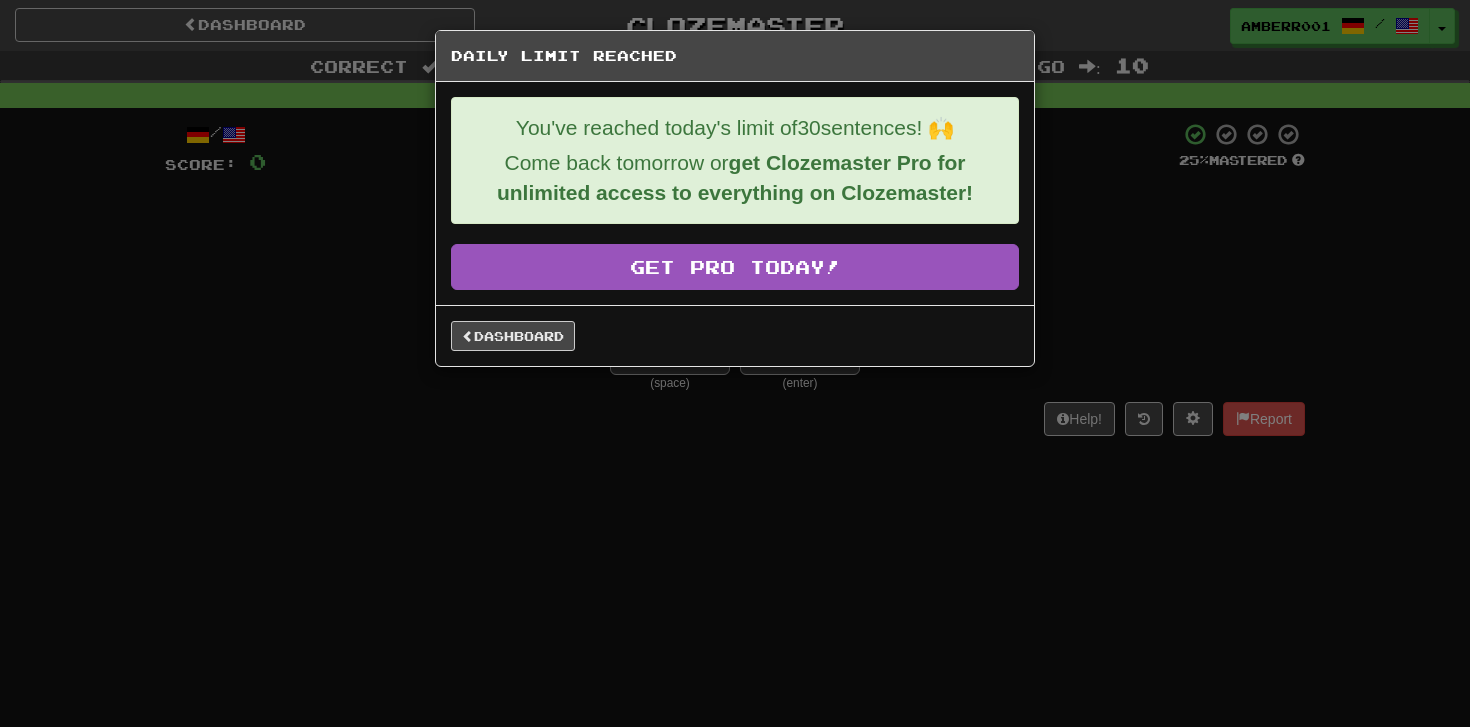 click on "Daily Limit Reached You've reached today's limit of  30  sentences! 🙌  Come back tomorrow or  get Clozemaster Pro for unlimited access to everything on Clozemaster! Get Pro Today! Dashboard" at bounding box center [735, 363] 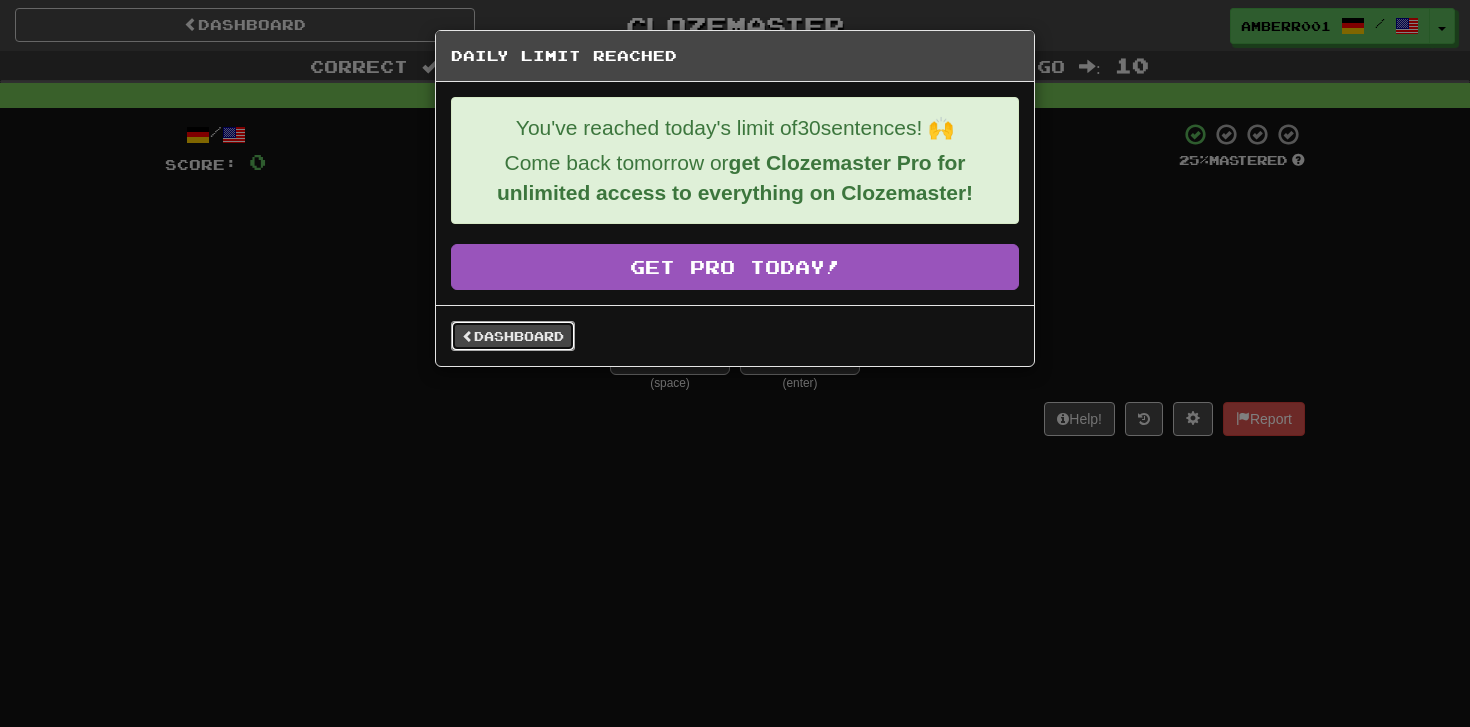 click on "Dashboard" at bounding box center (513, 336) 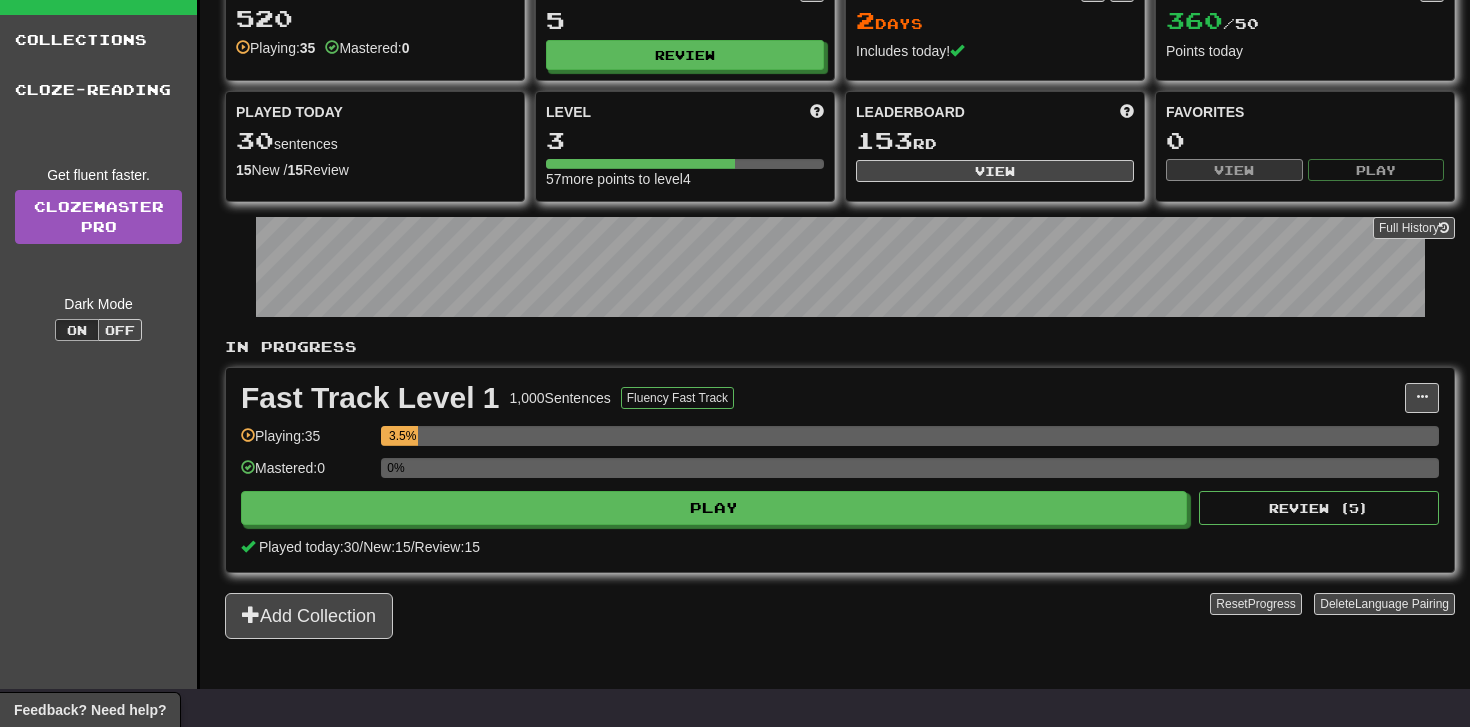 scroll, scrollTop: 64, scrollLeft: 0, axis: vertical 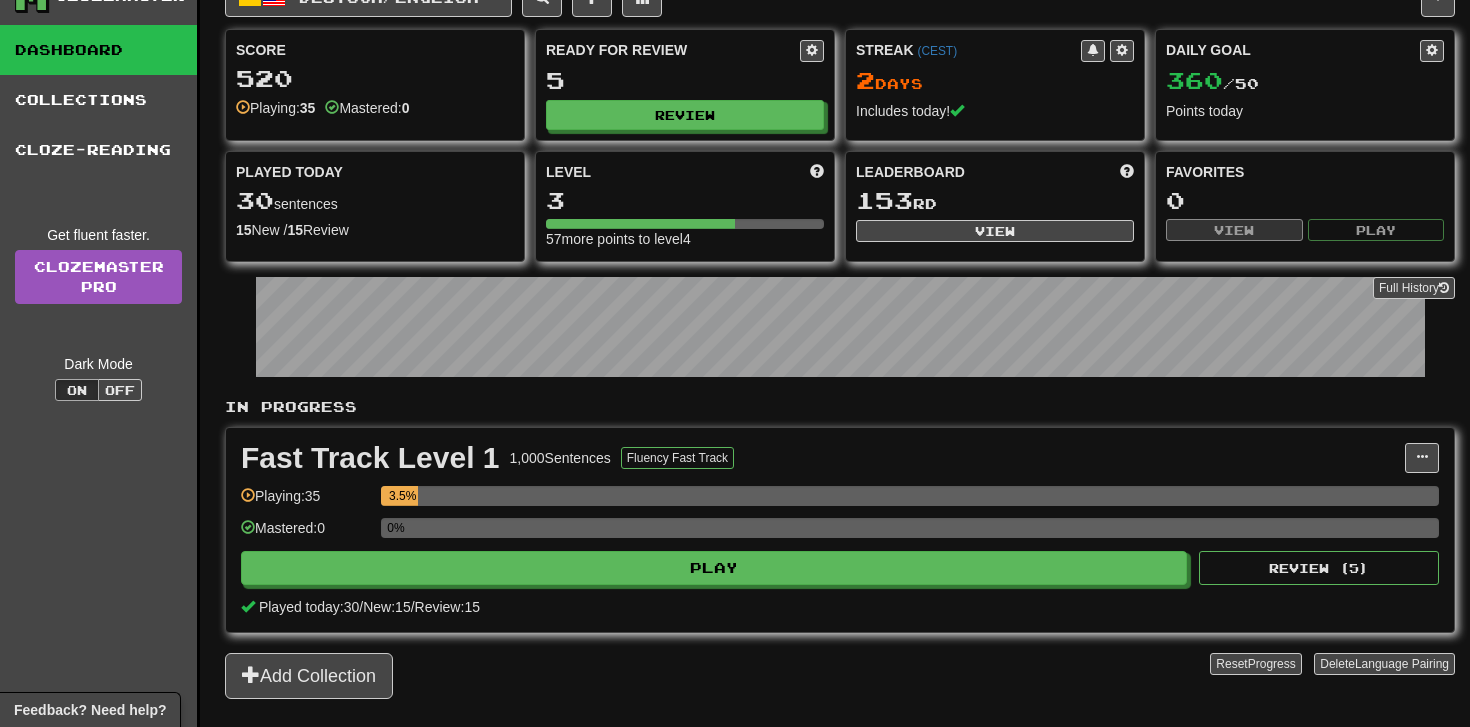 click on "Ready for Review 5   Review" at bounding box center [685, 85] 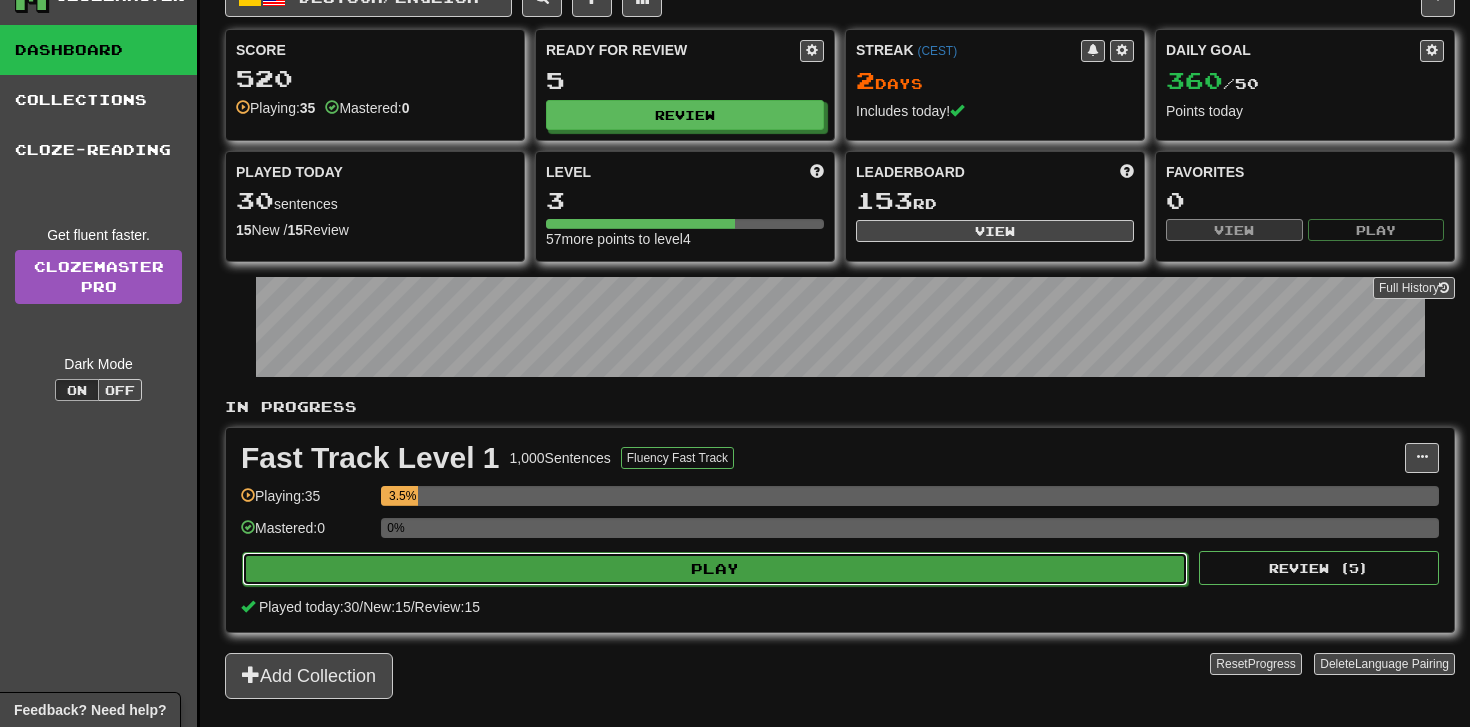 click on "Play" at bounding box center [715, 569] 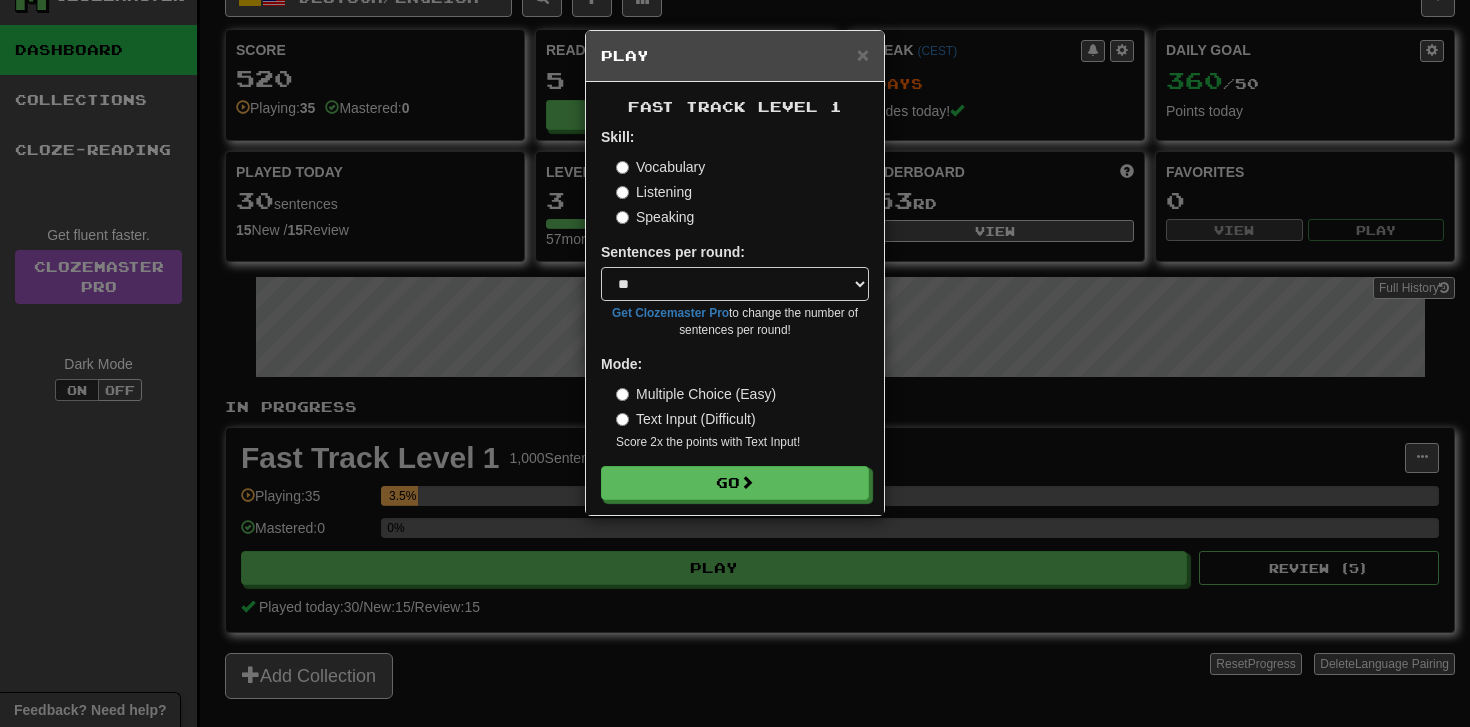 click on "Speaking" at bounding box center (655, 217) 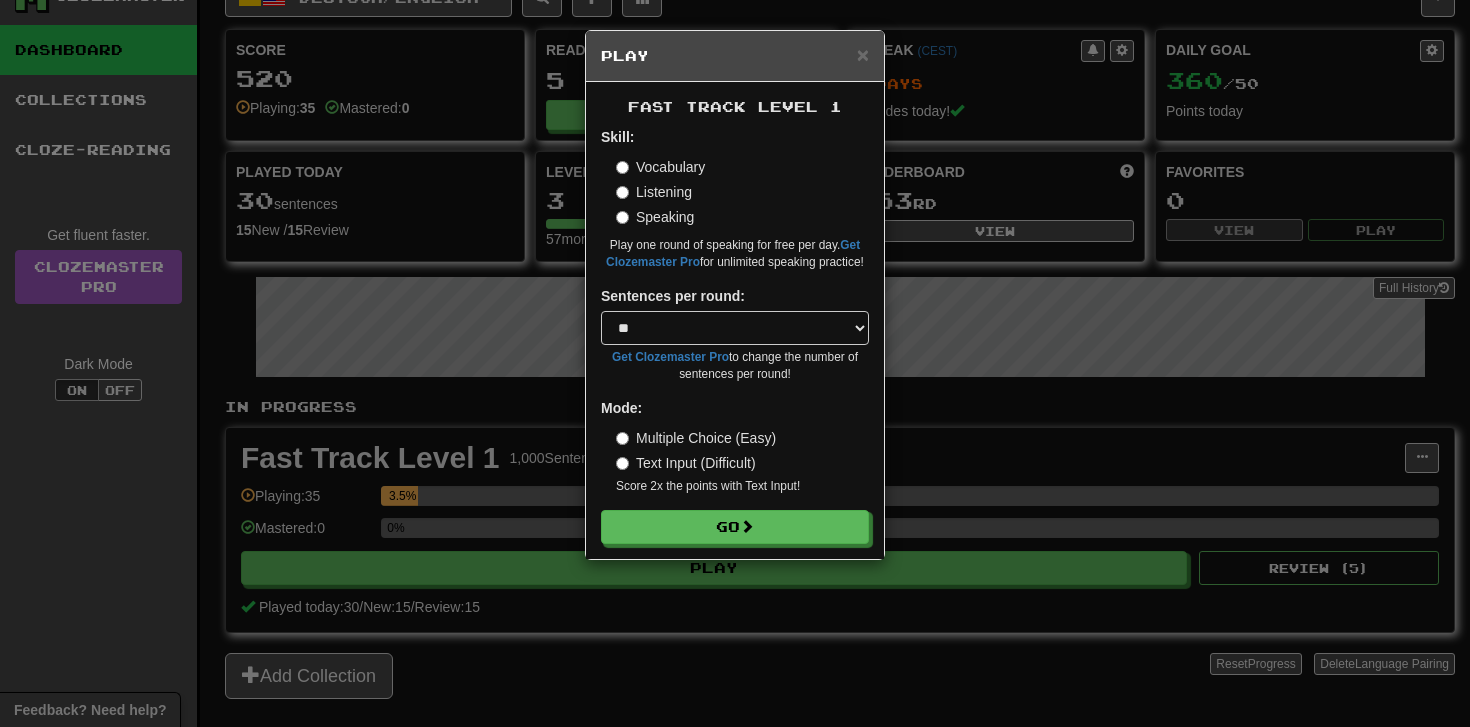 click on "Listening" at bounding box center (654, 192) 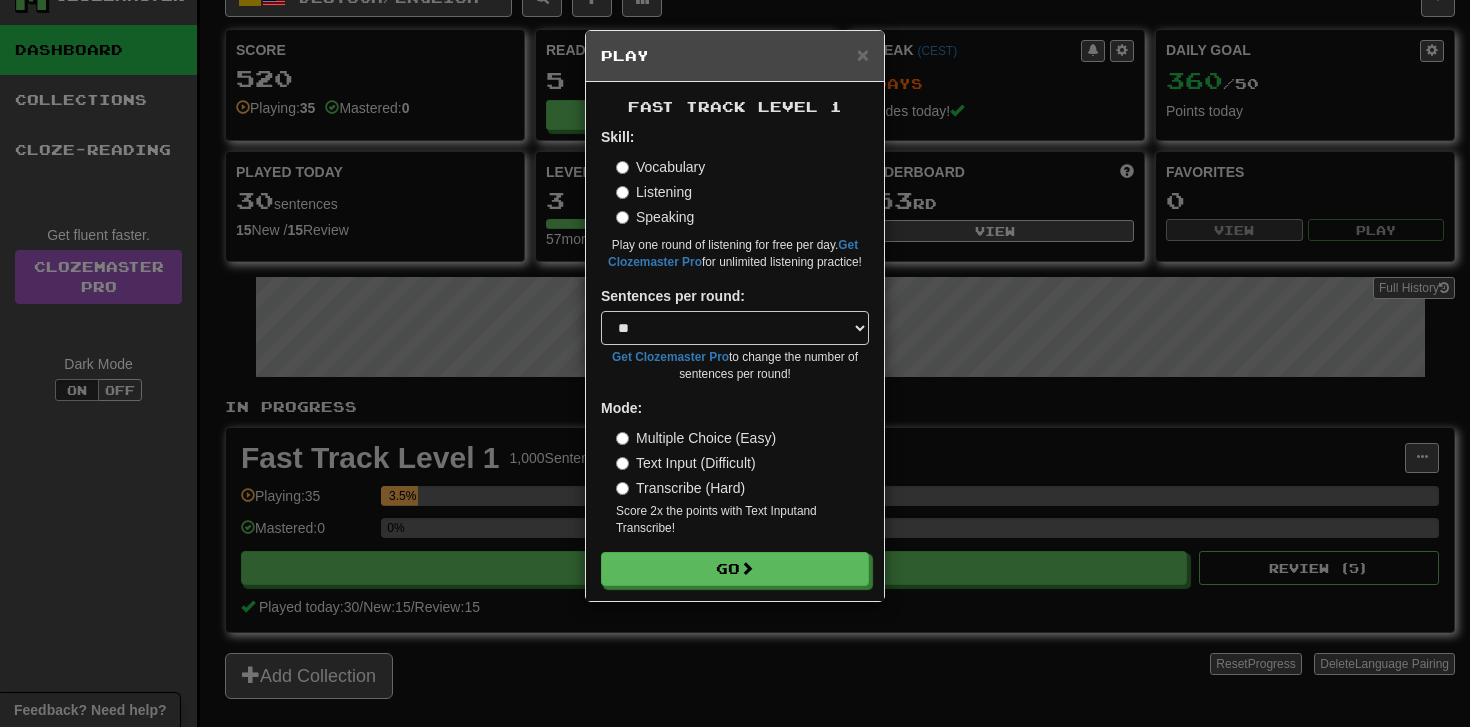click on "Speaking" at bounding box center [655, 217] 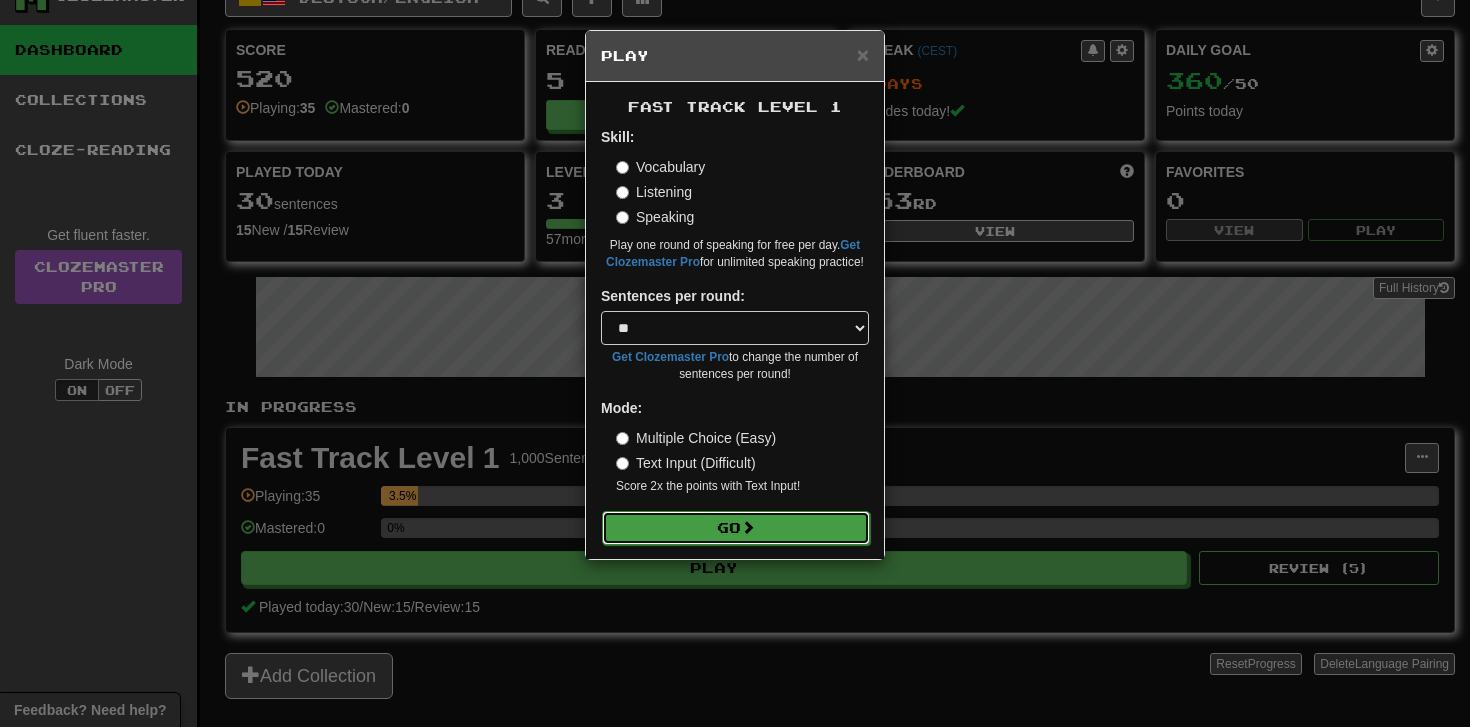 click at bounding box center [748, 527] 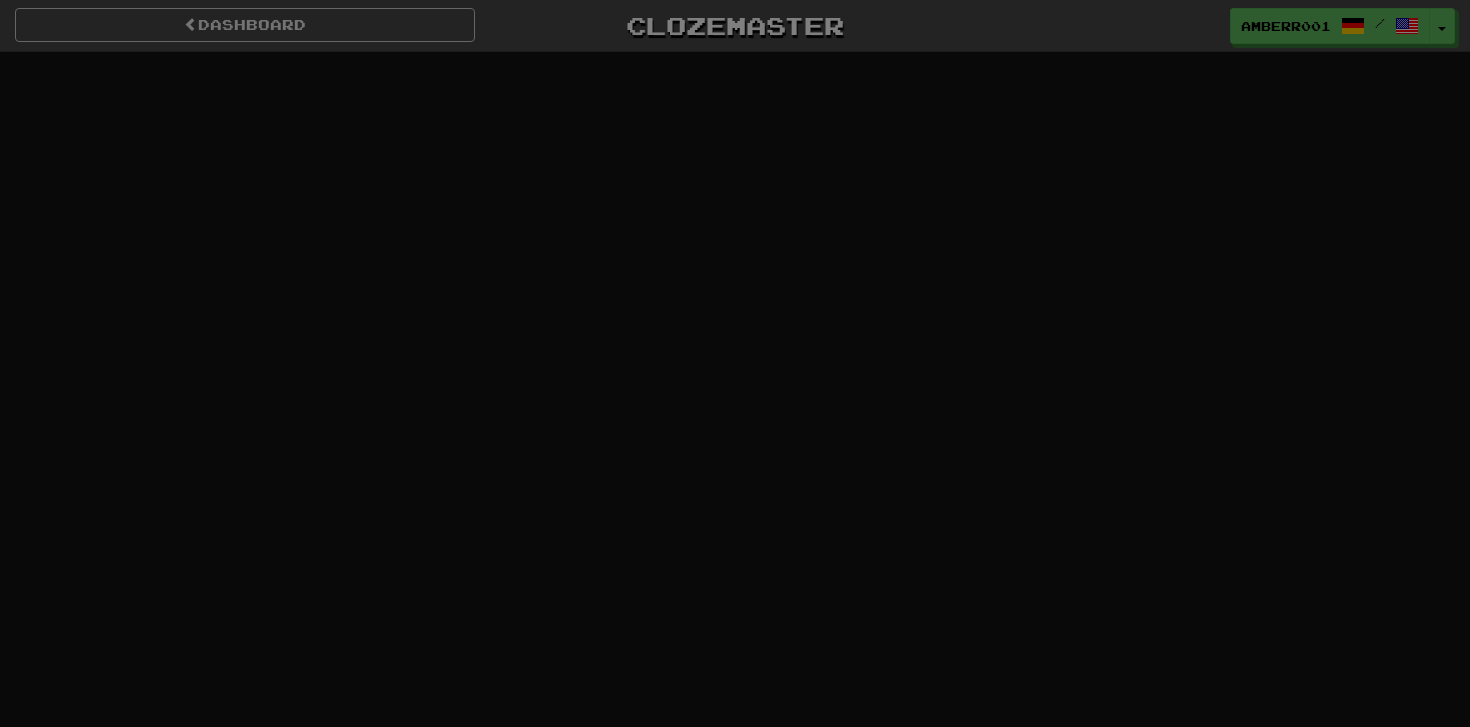 scroll, scrollTop: 0, scrollLeft: 0, axis: both 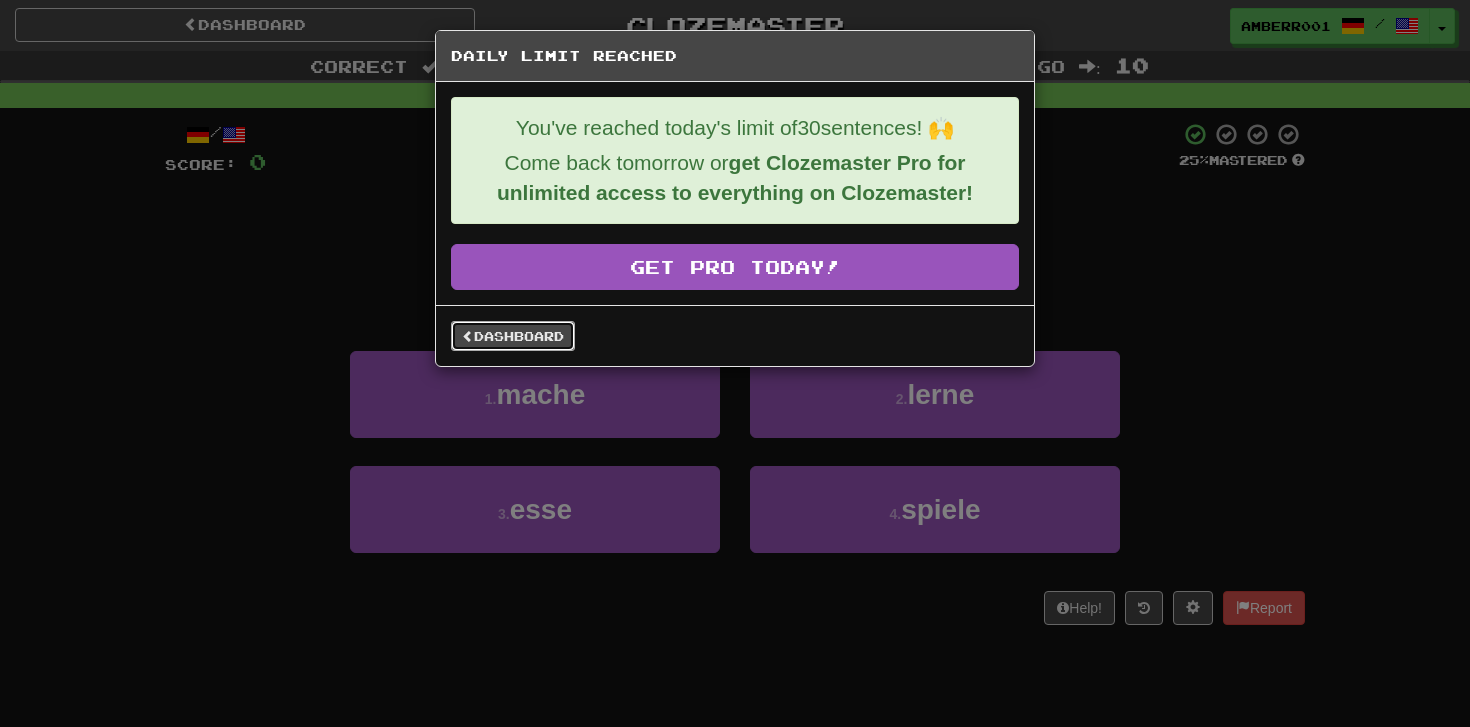 click on "Dashboard" at bounding box center (513, 336) 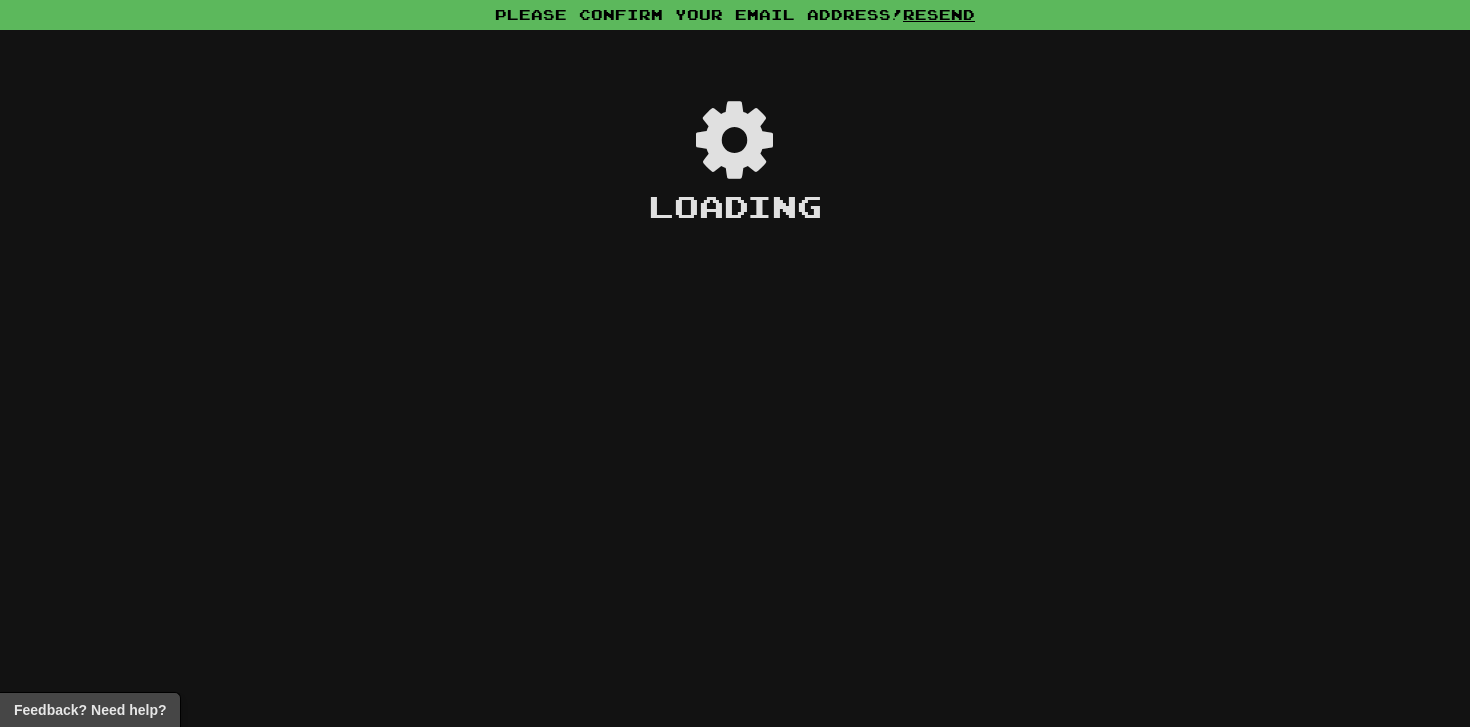 scroll, scrollTop: 0, scrollLeft: 0, axis: both 